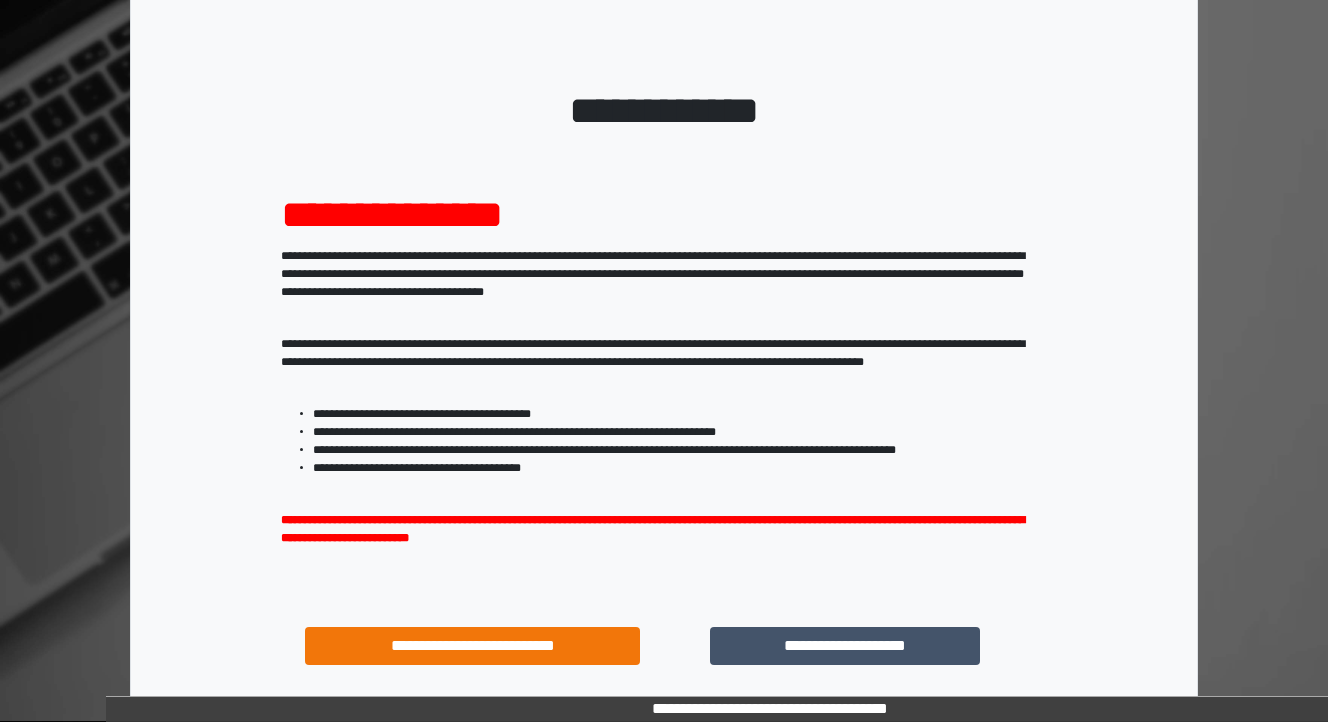 scroll, scrollTop: 160, scrollLeft: 0, axis: vertical 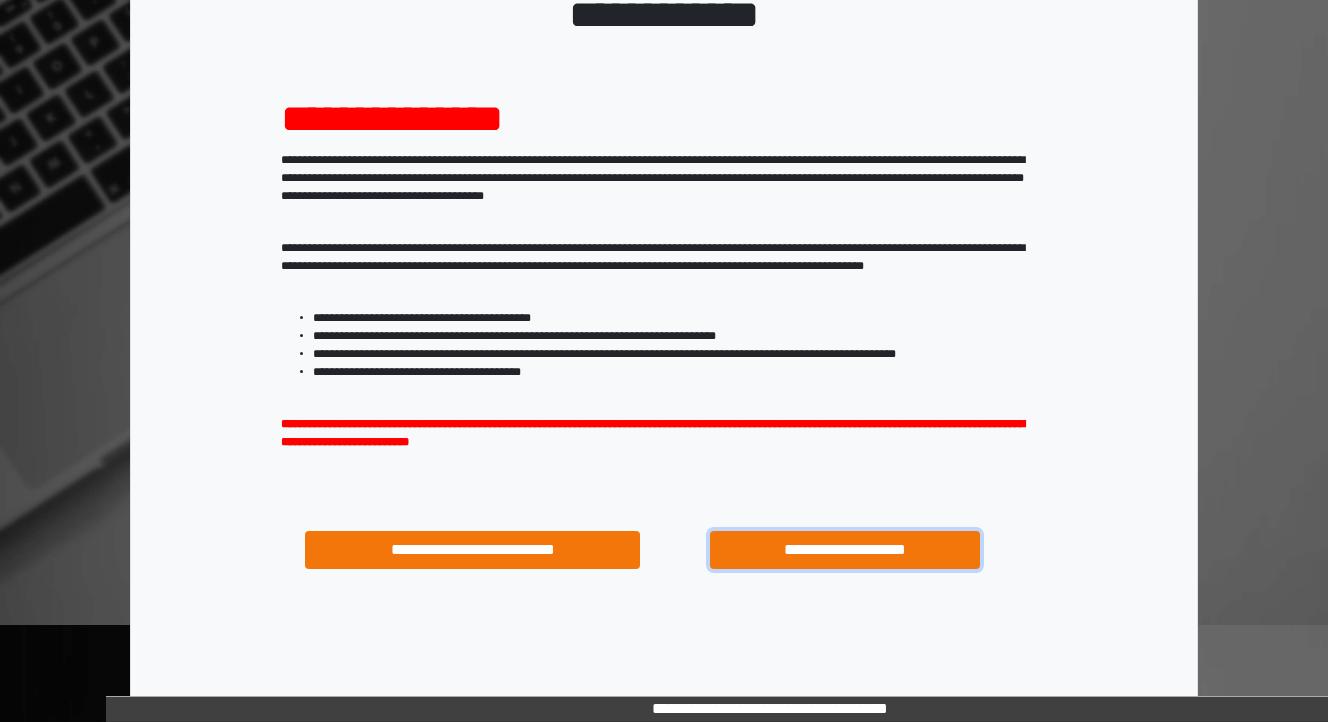 click on "**********" at bounding box center (844, 550) 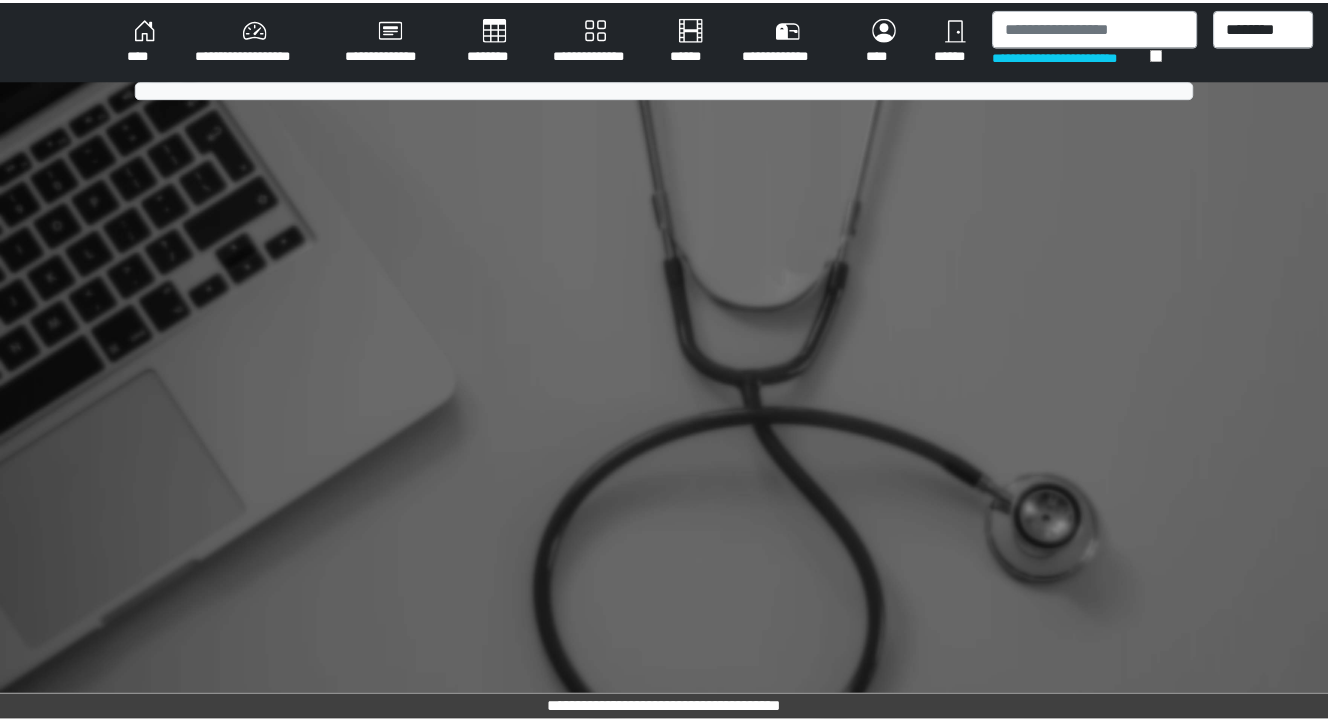 scroll, scrollTop: 0, scrollLeft: 0, axis: both 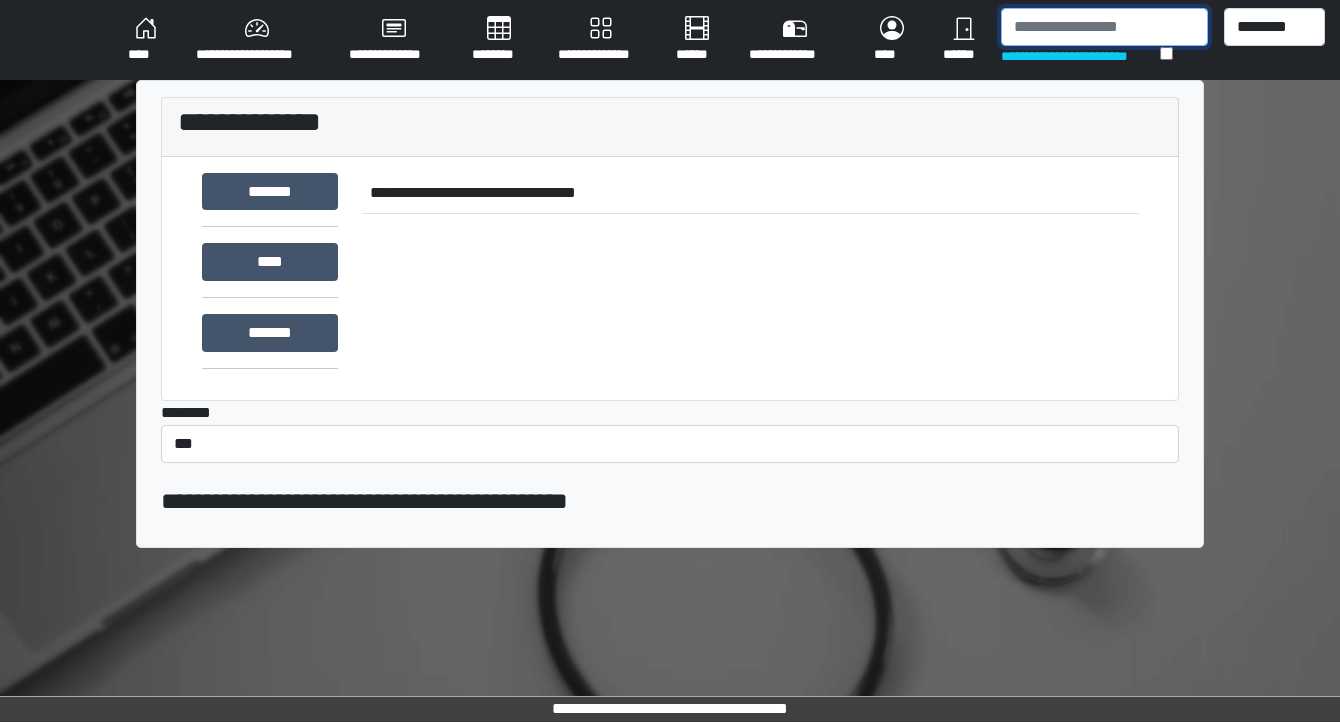 click at bounding box center (1104, 27) 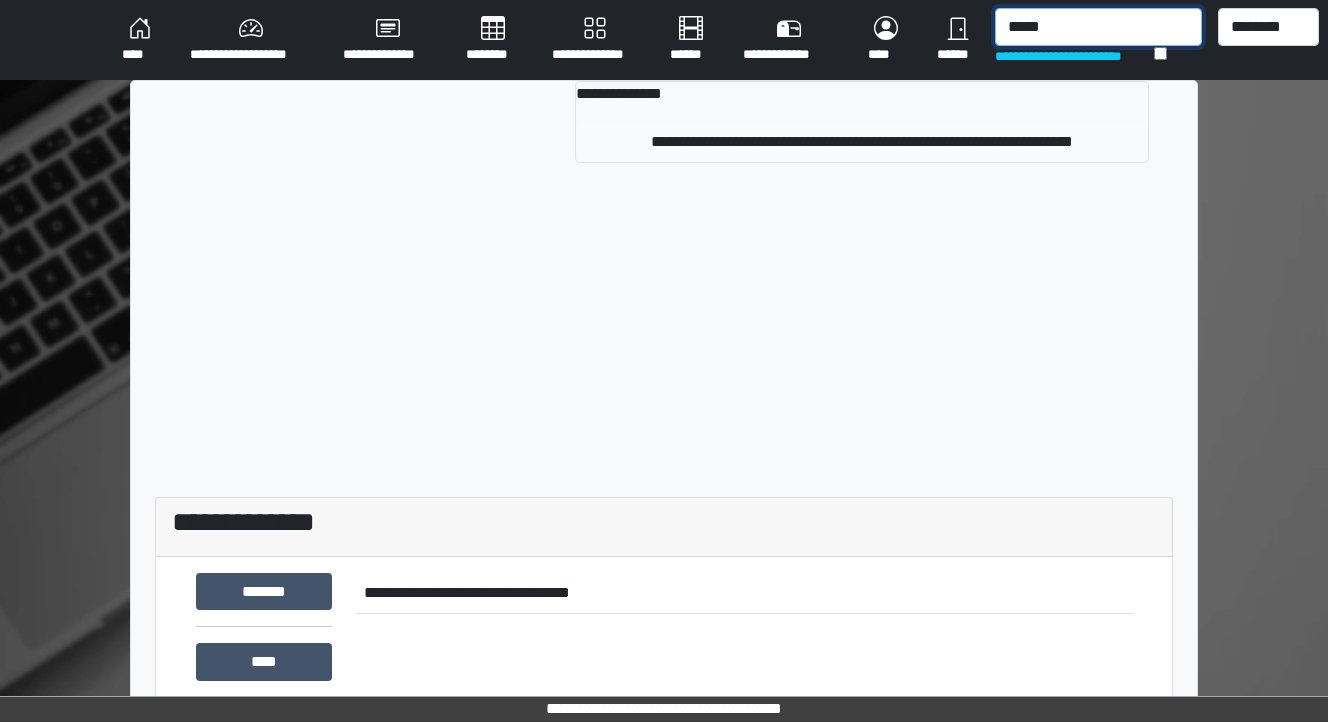 type on "*****" 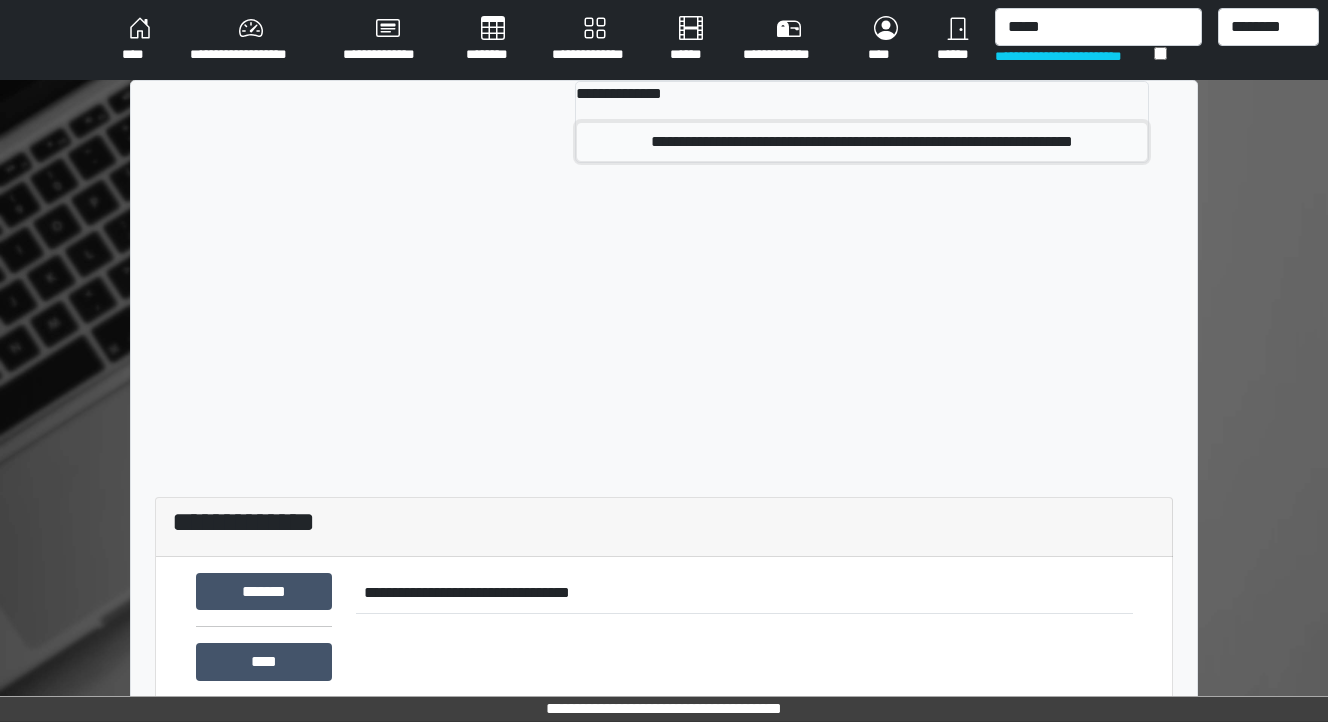 click on "**********" at bounding box center (862, 142) 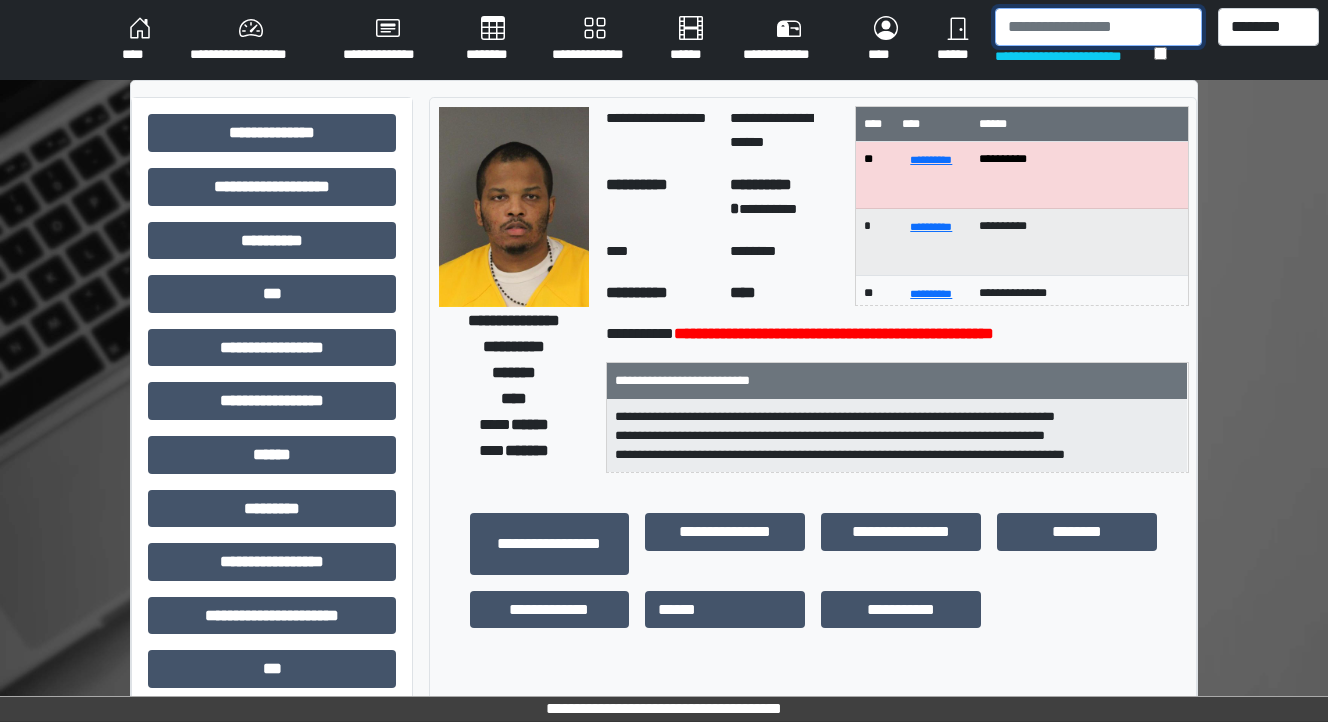 click at bounding box center [1098, 27] 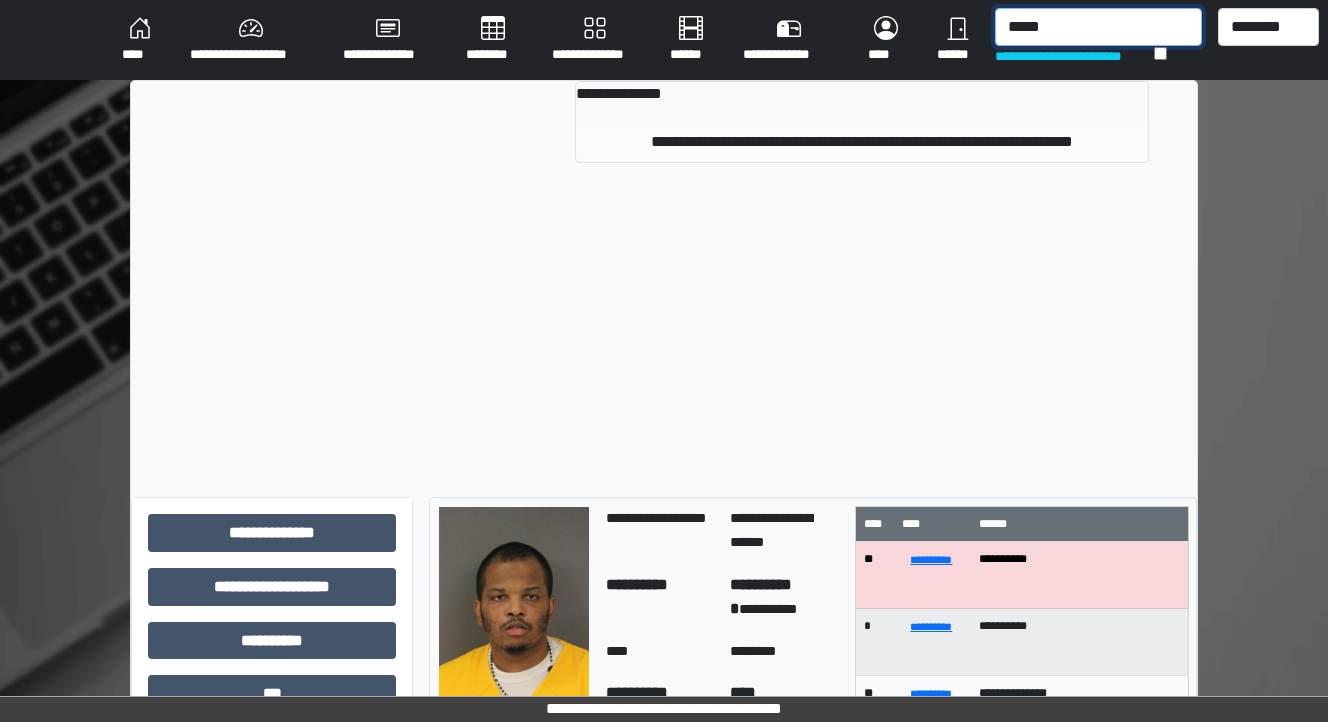 type on "*****" 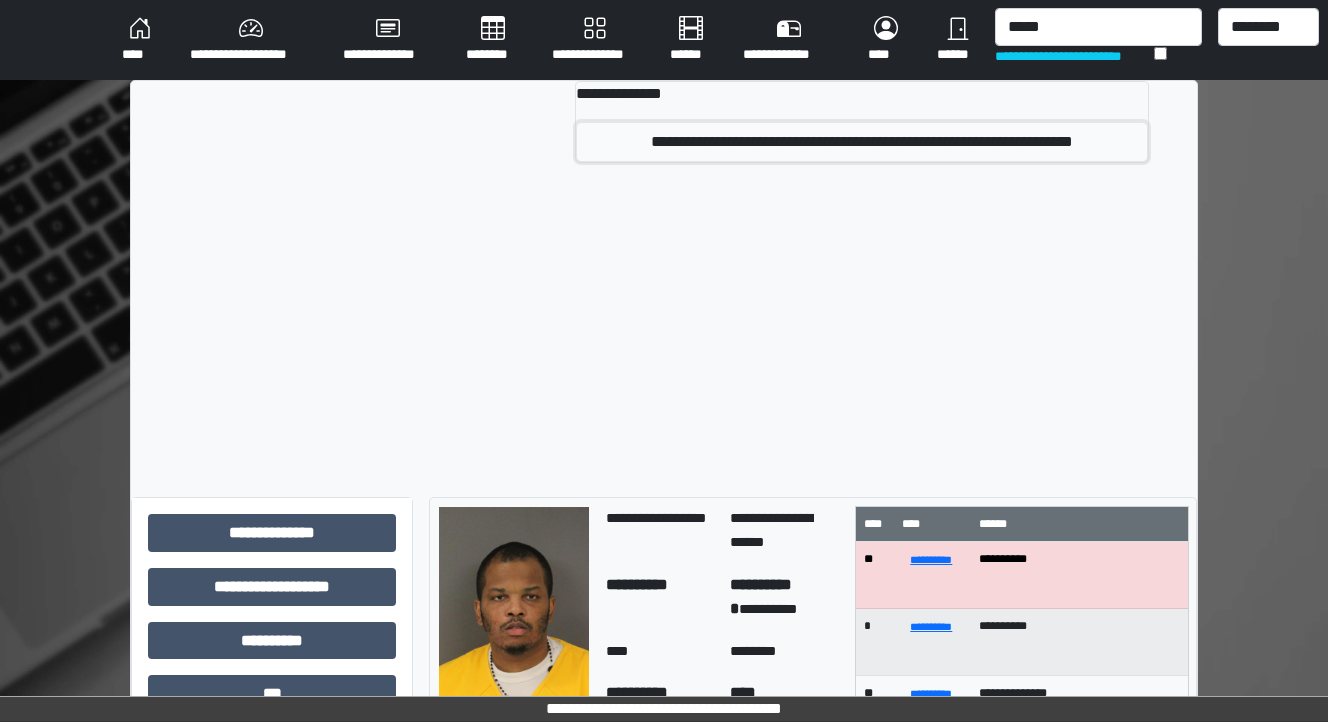 click on "**********" at bounding box center (862, 142) 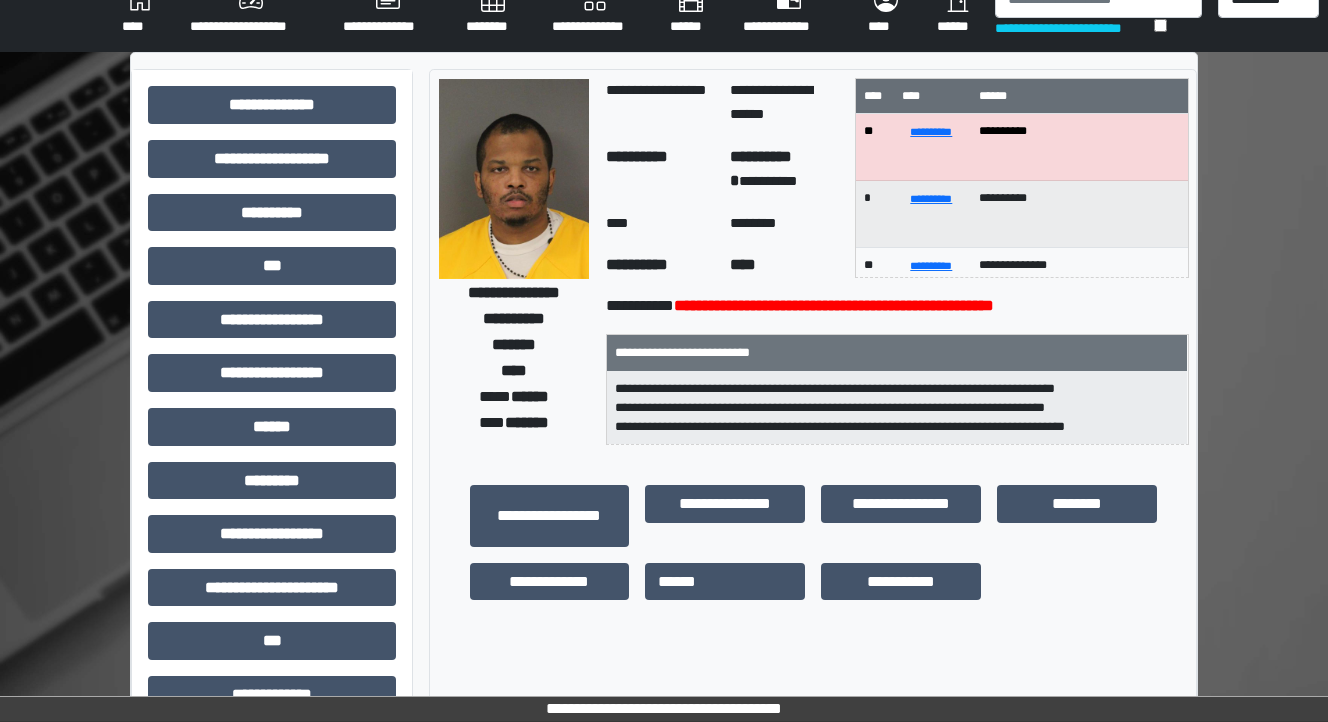 scroll, scrollTop: 0, scrollLeft: 0, axis: both 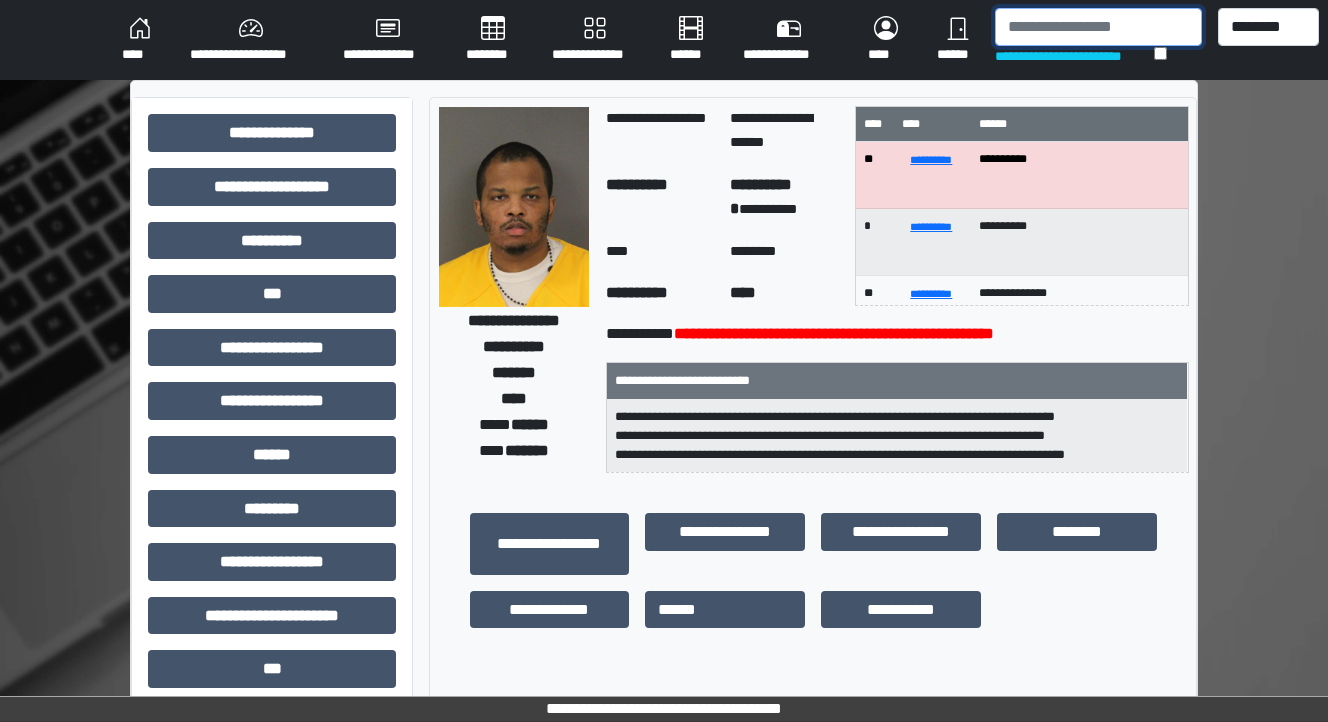 click at bounding box center [1098, 27] 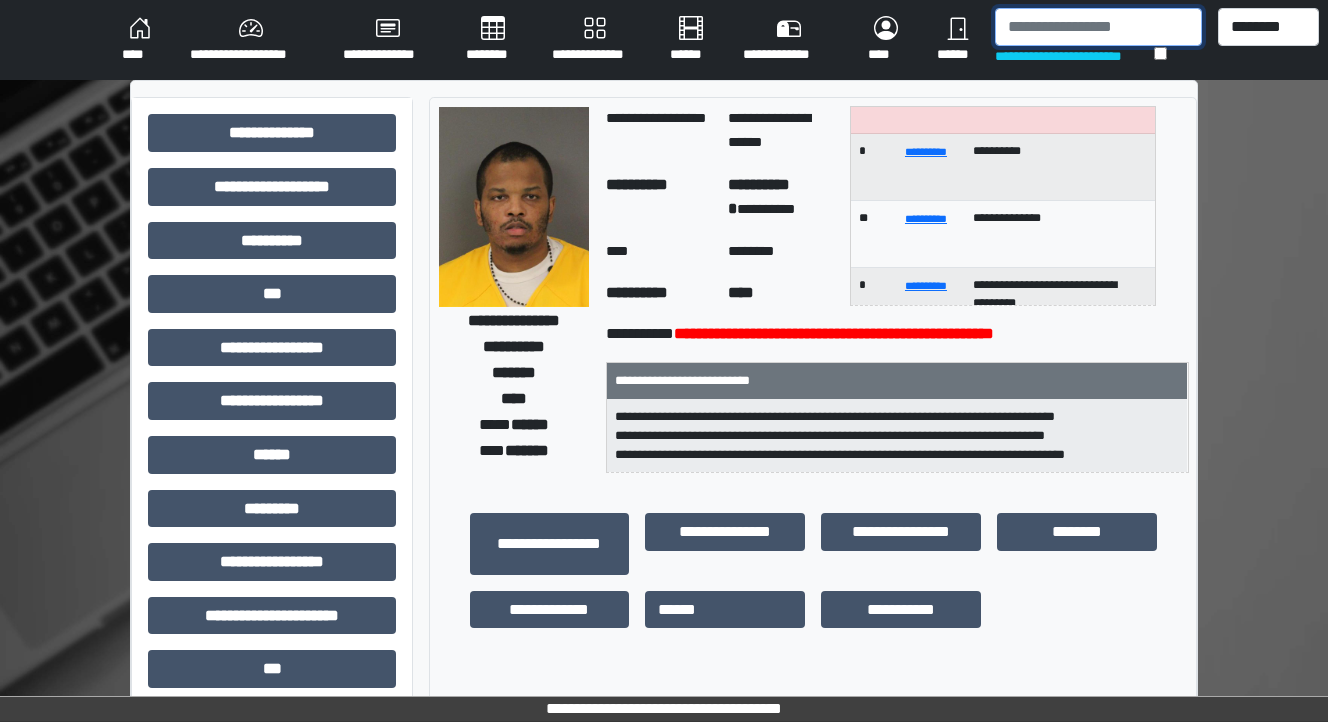 scroll, scrollTop: 0, scrollLeft: 0, axis: both 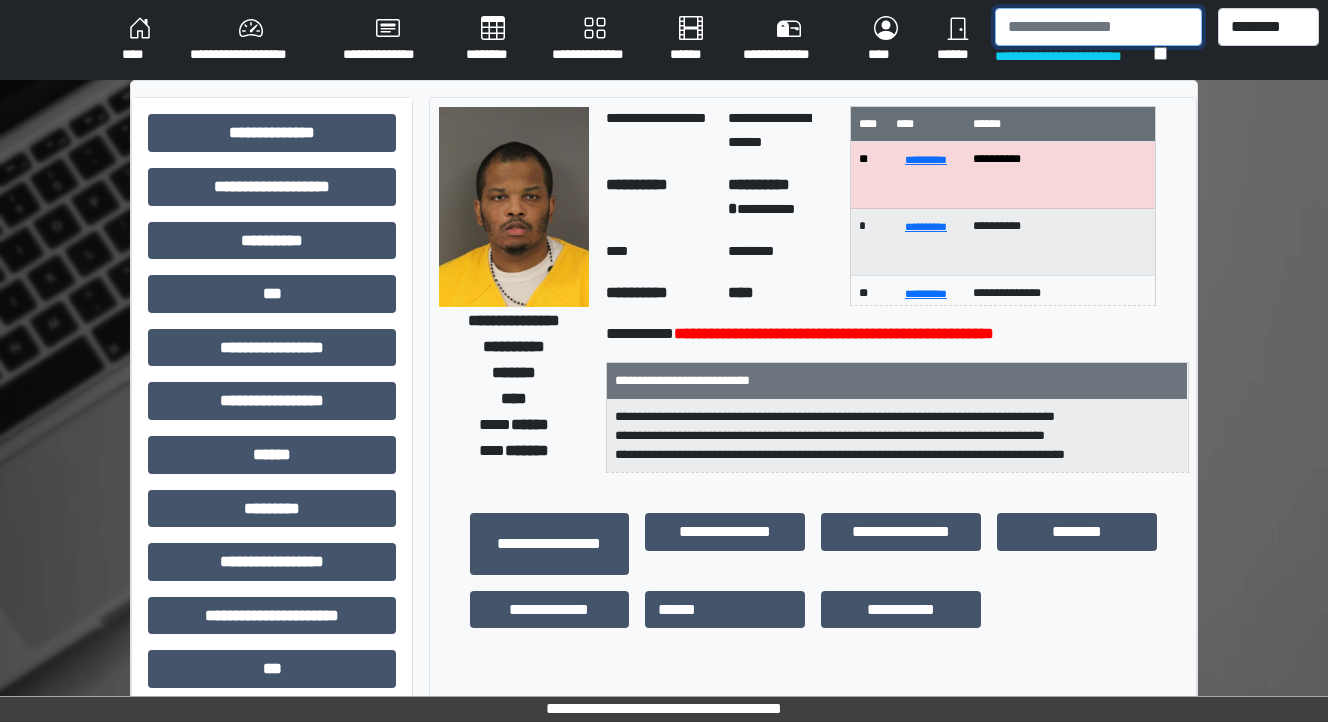 click at bounding box center [1098, 27] 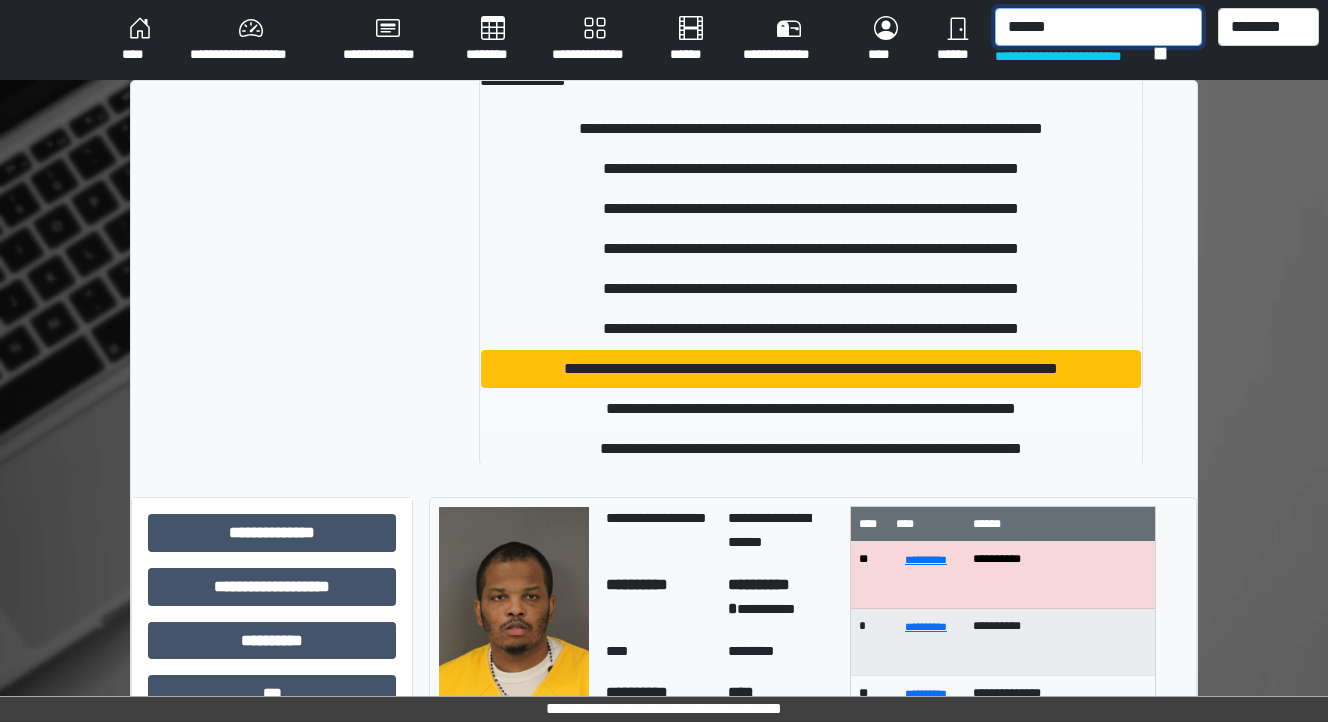 scroll, scrollTop: 0, scrollLeft: 0, axis: both 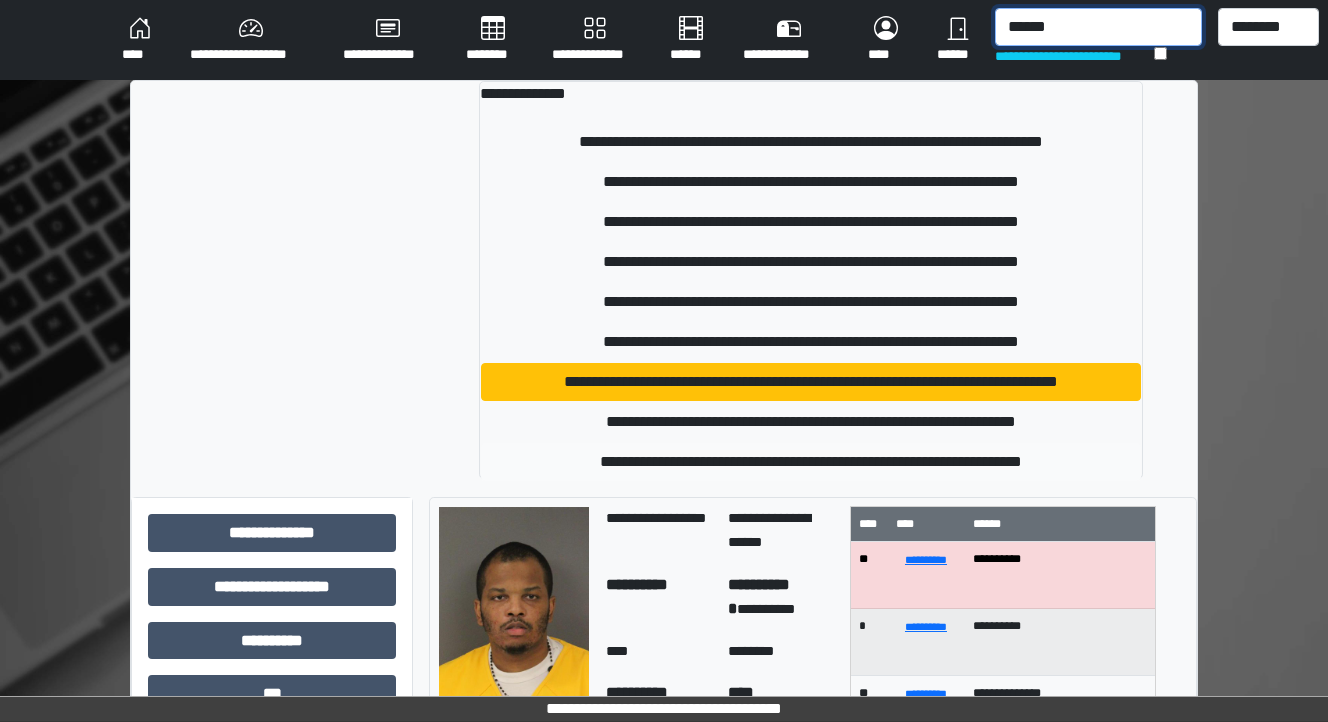 type on "******" 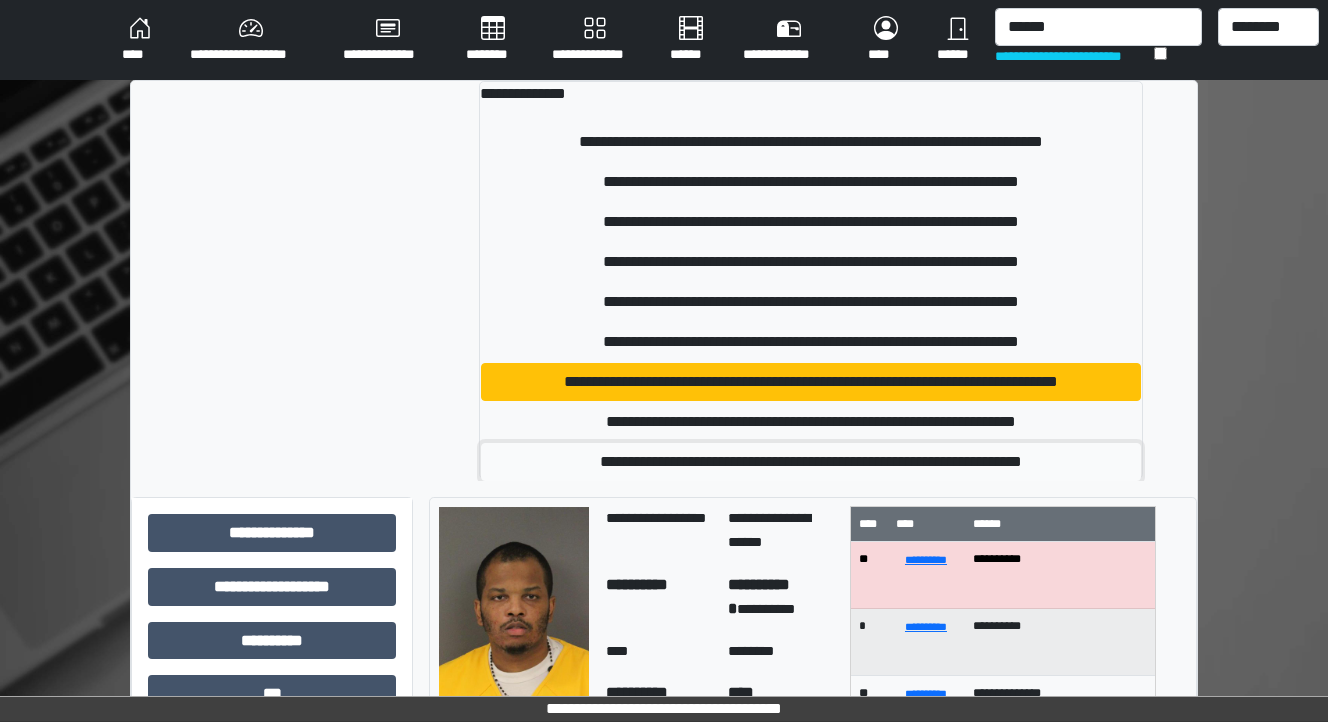 click on "**********" at bounding box center [811, 462] 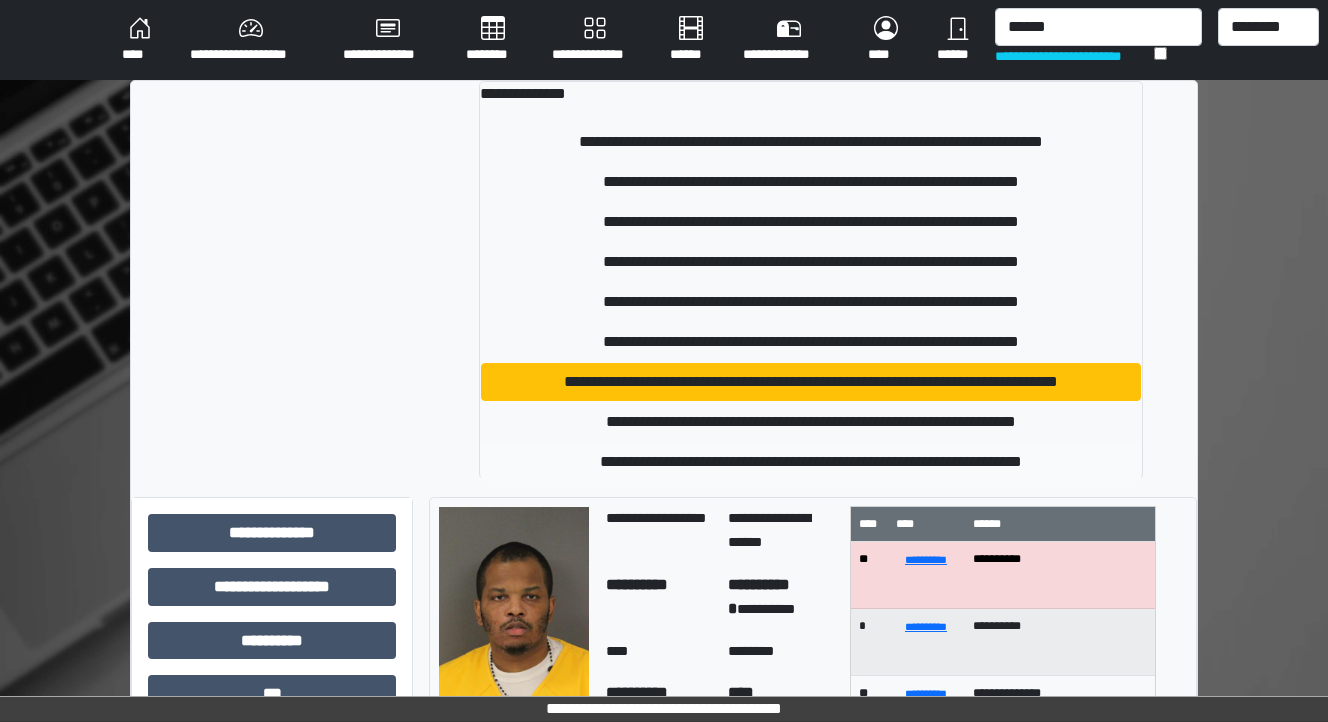 type 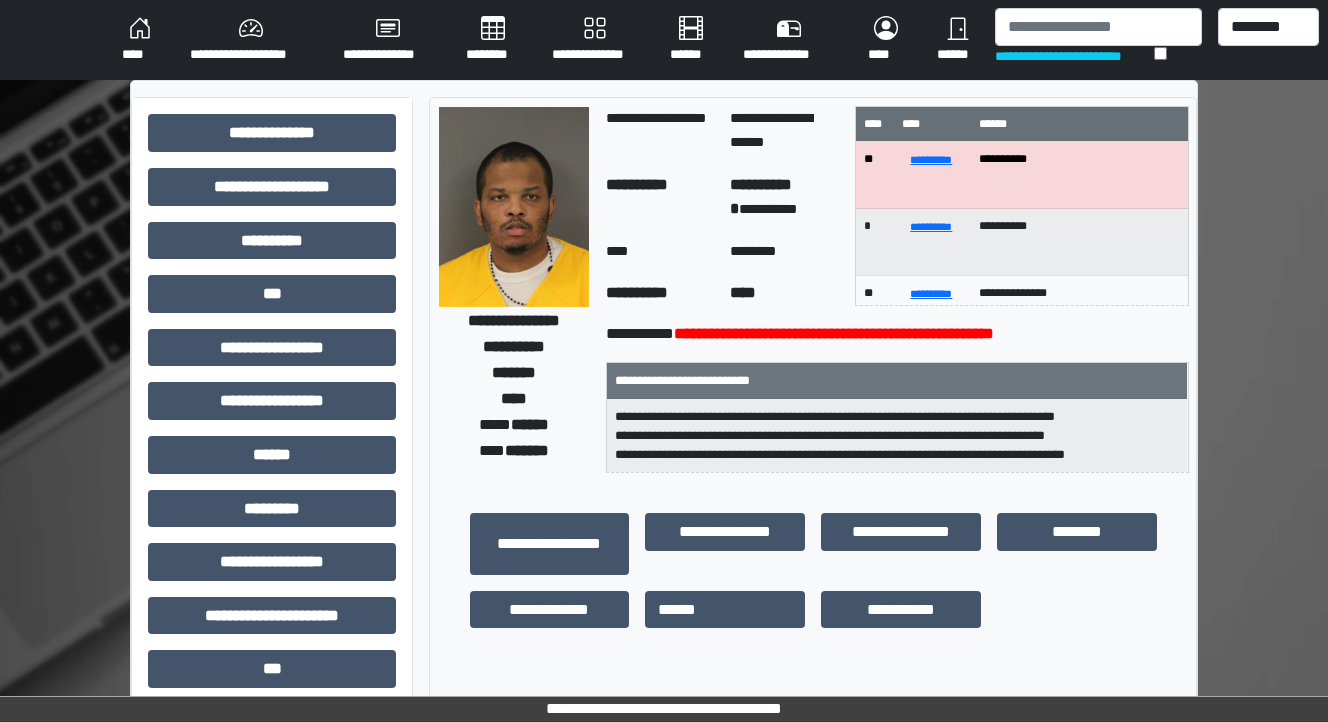 click on "**********" at bounding box center (250, 40) 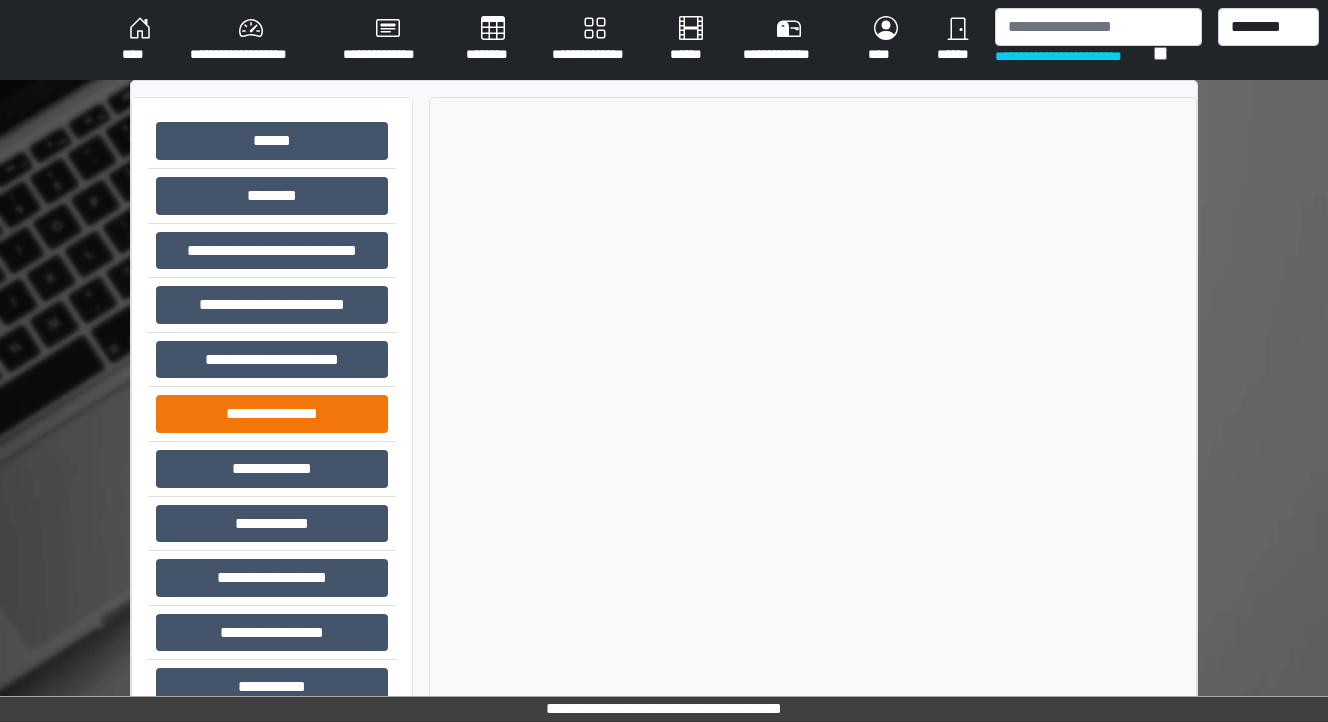 scroll, scrollTop: 40, scrollLeft: 0, axis: vertical 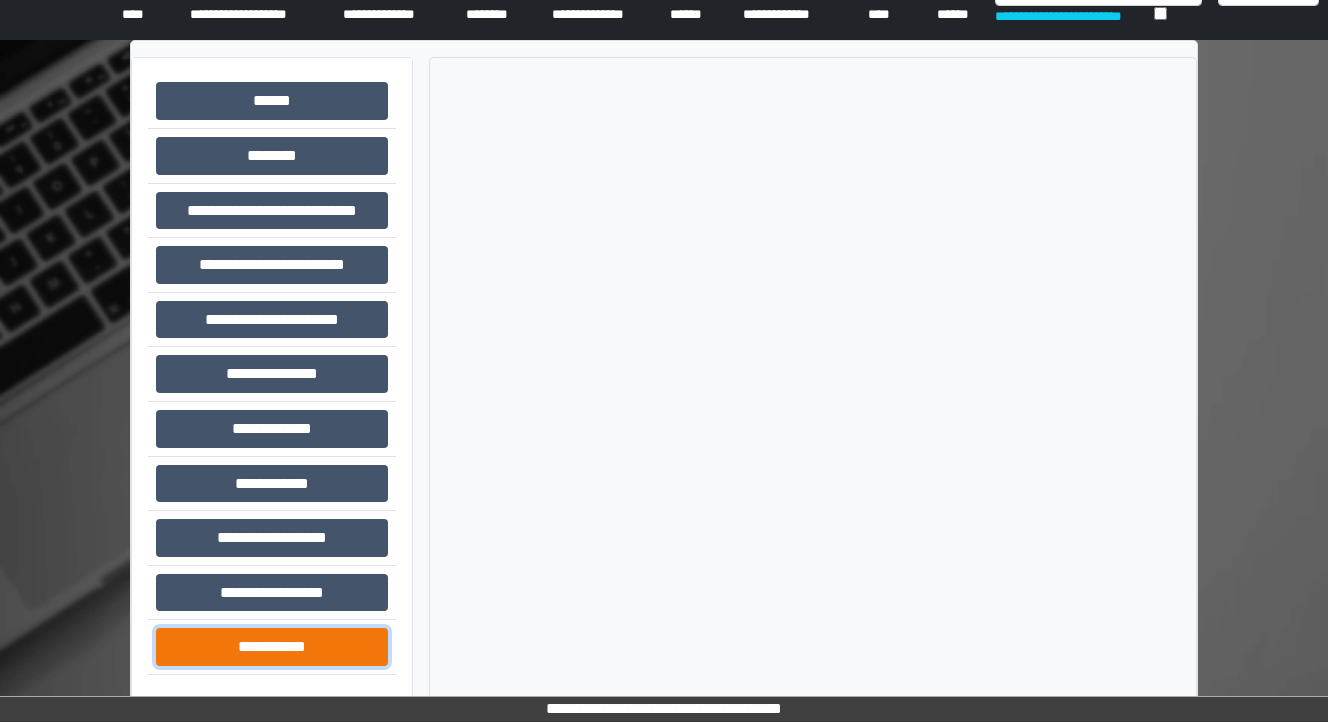 click on "**********" at bounding box center (272, 647) 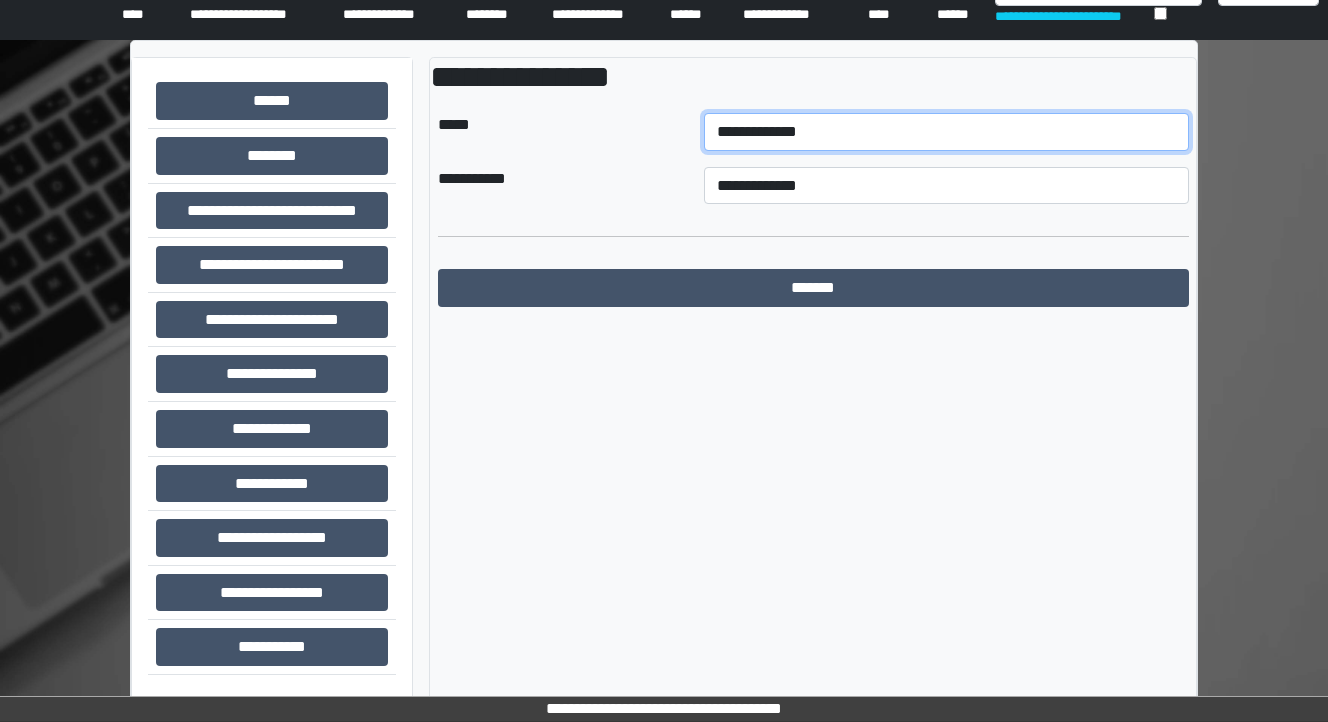 click on "**********" at bounding box center [946, 132] 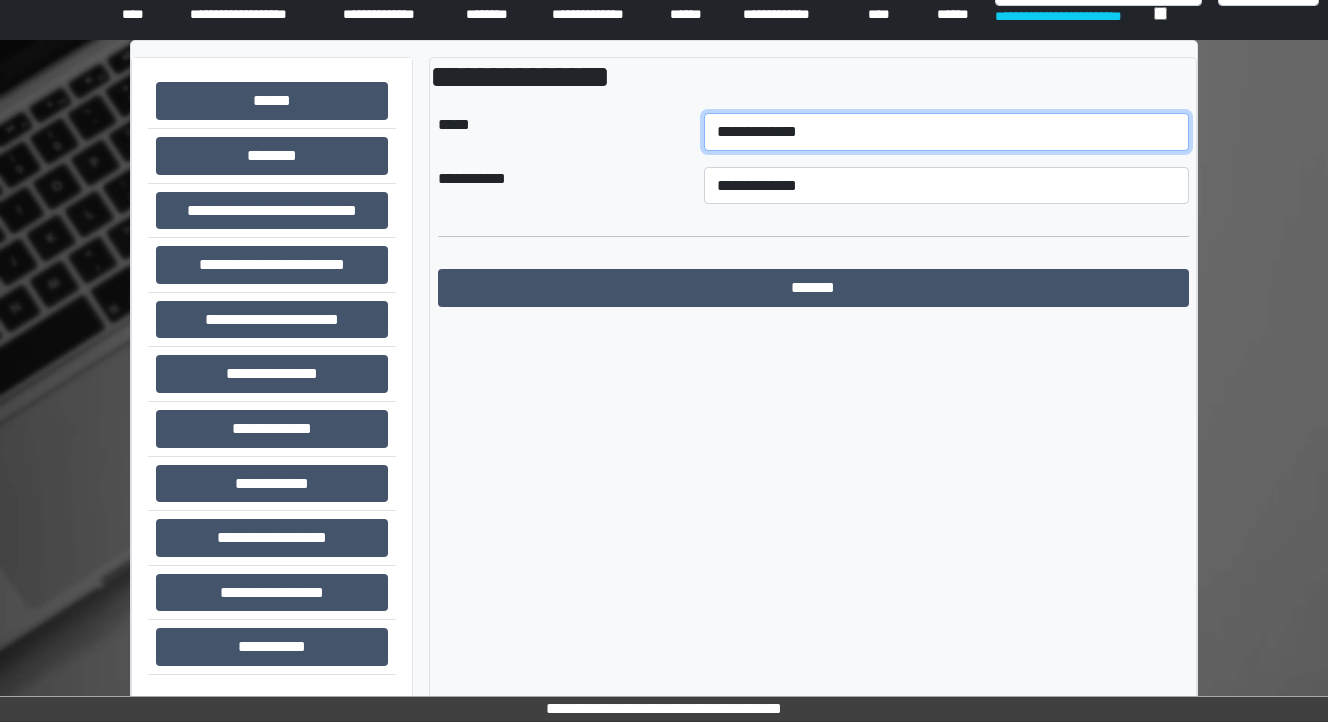 select on "**" 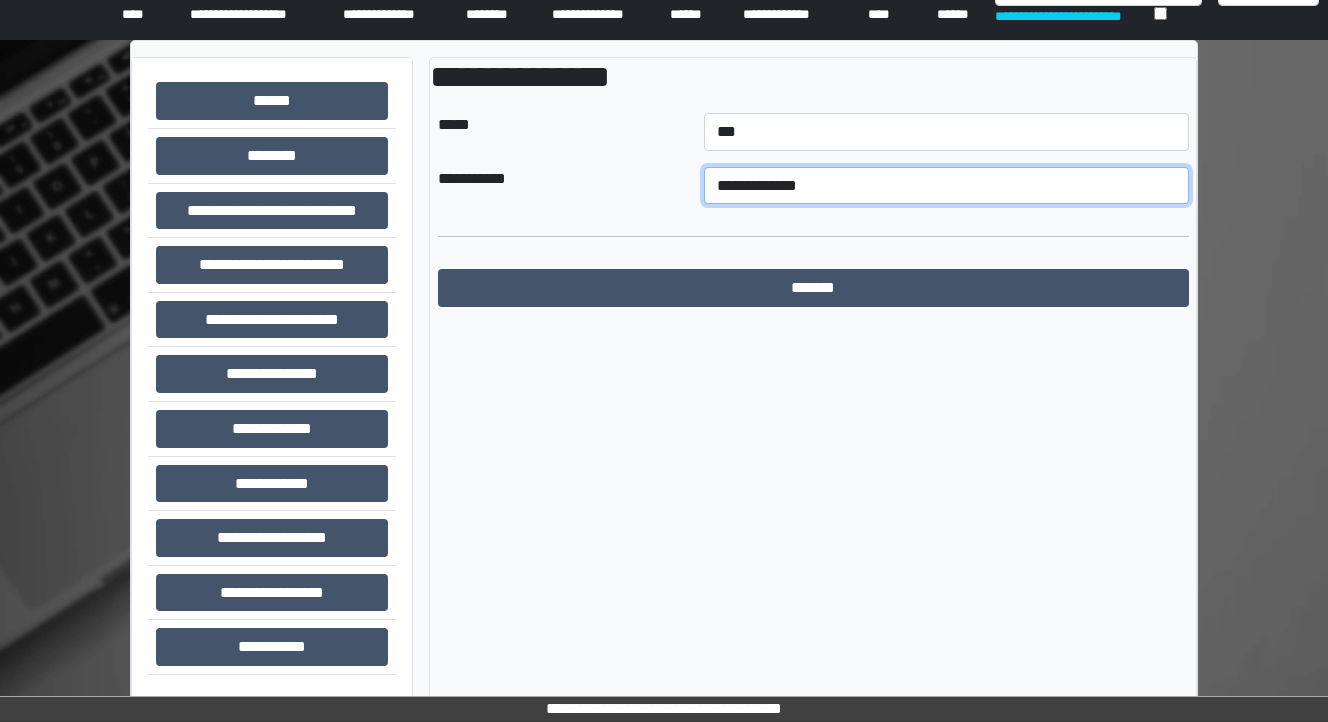 click on "**********" at bounding box center [946, 186] 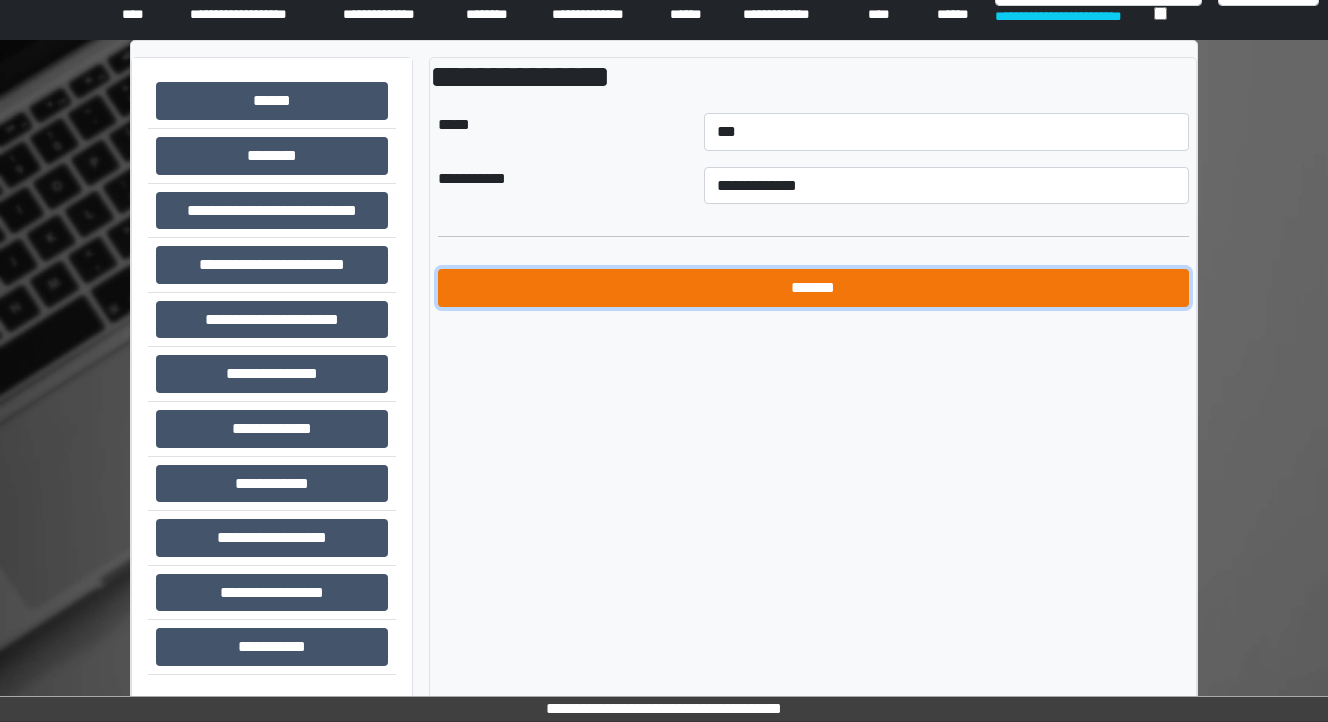 click on "*******" at bounding box center (813, 288) 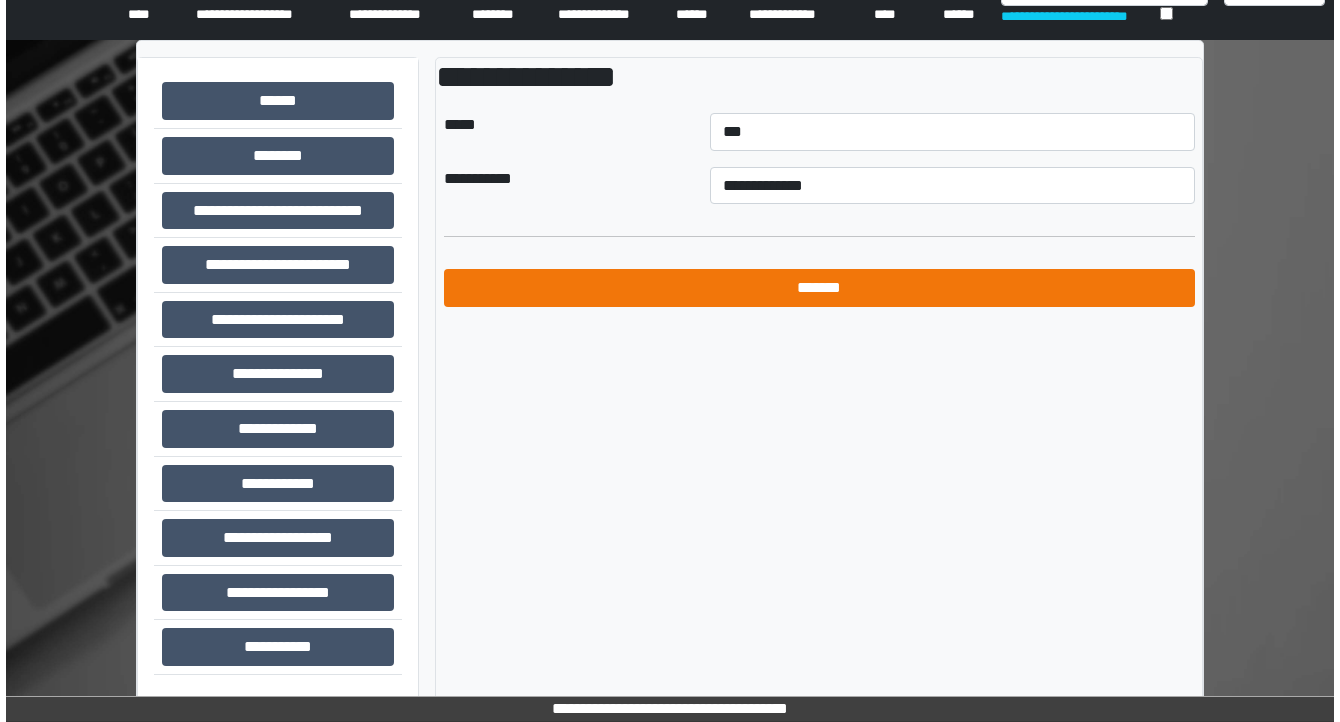 scroll, scrollTop: 0, scrollLeft: 0, axis: both 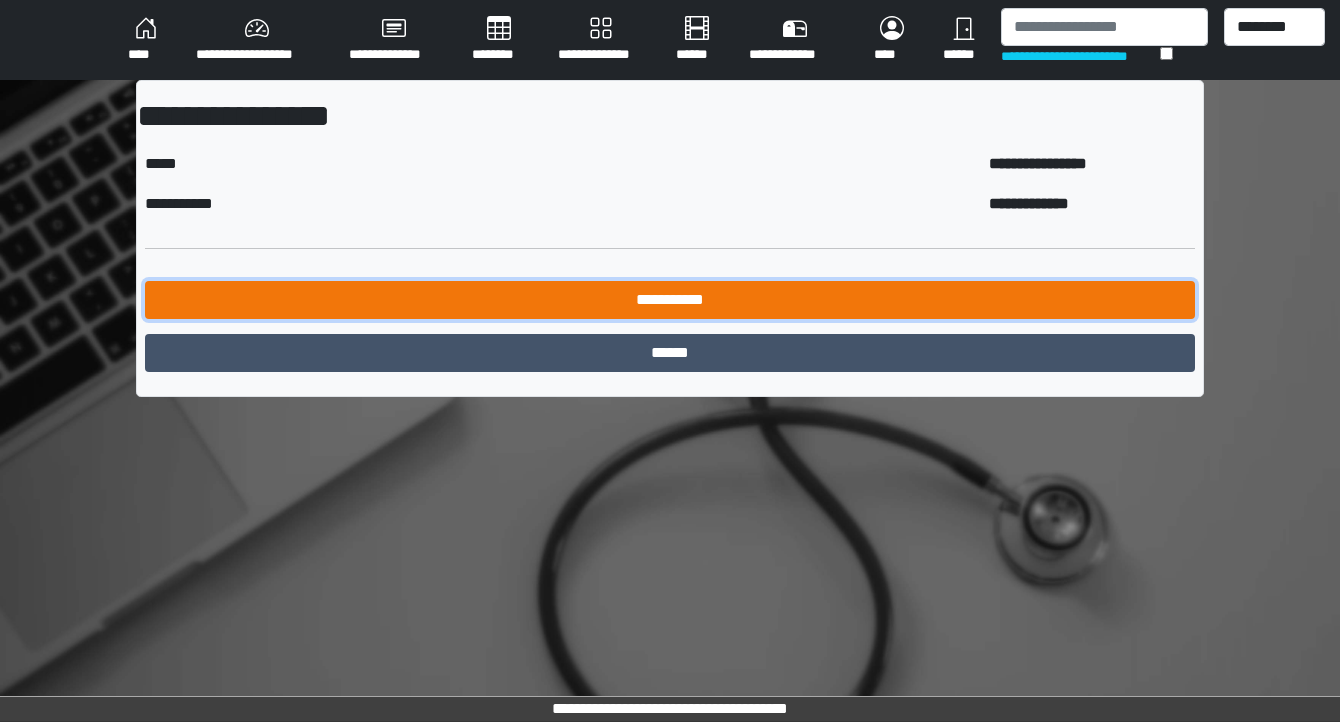 click on "**********" at bounding box center [670, 300] 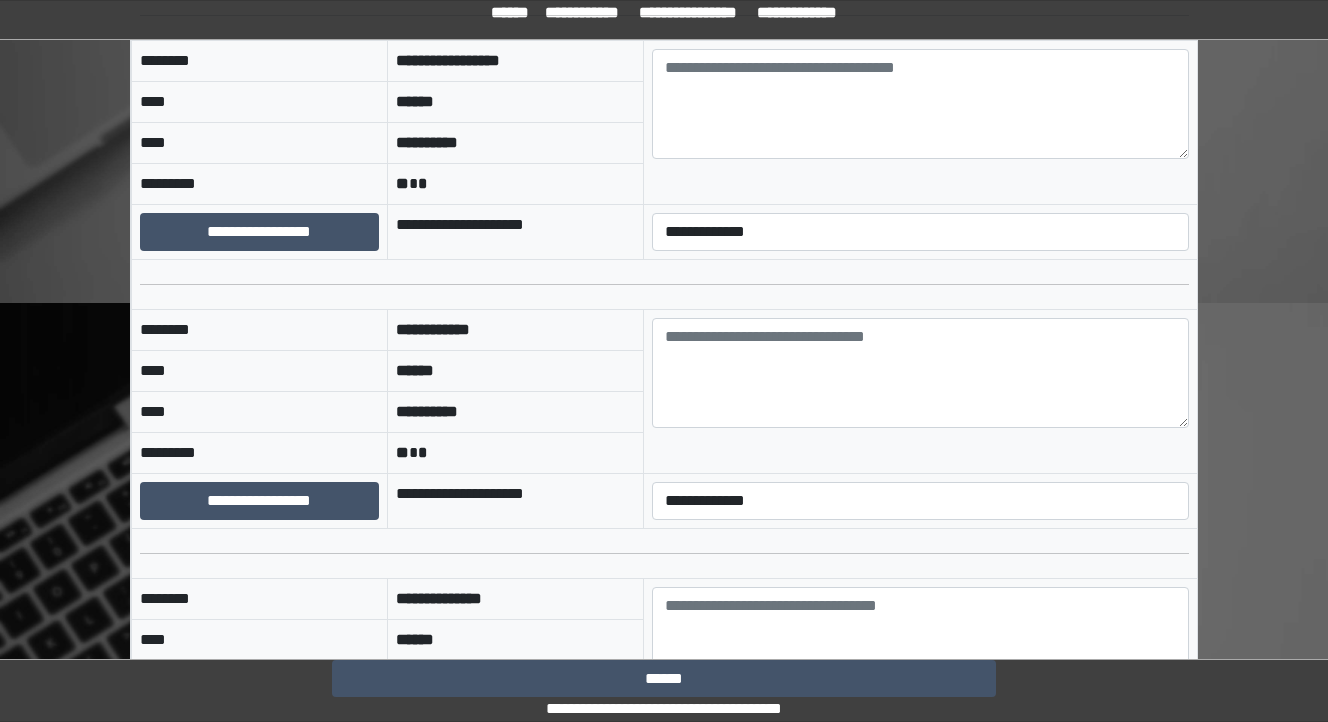 scroll, scrollTop: 3040, scrollLeft: 0, axis: vertical 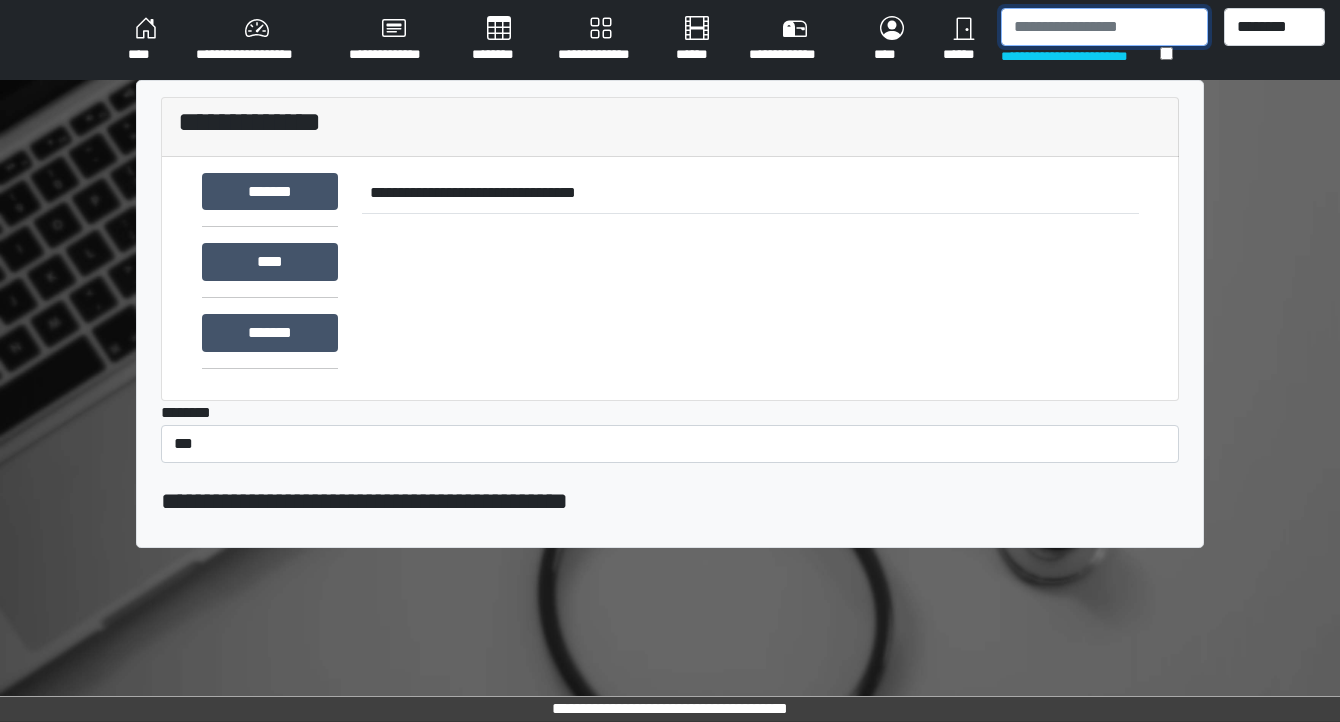 click at bounding box center [1104, 27] 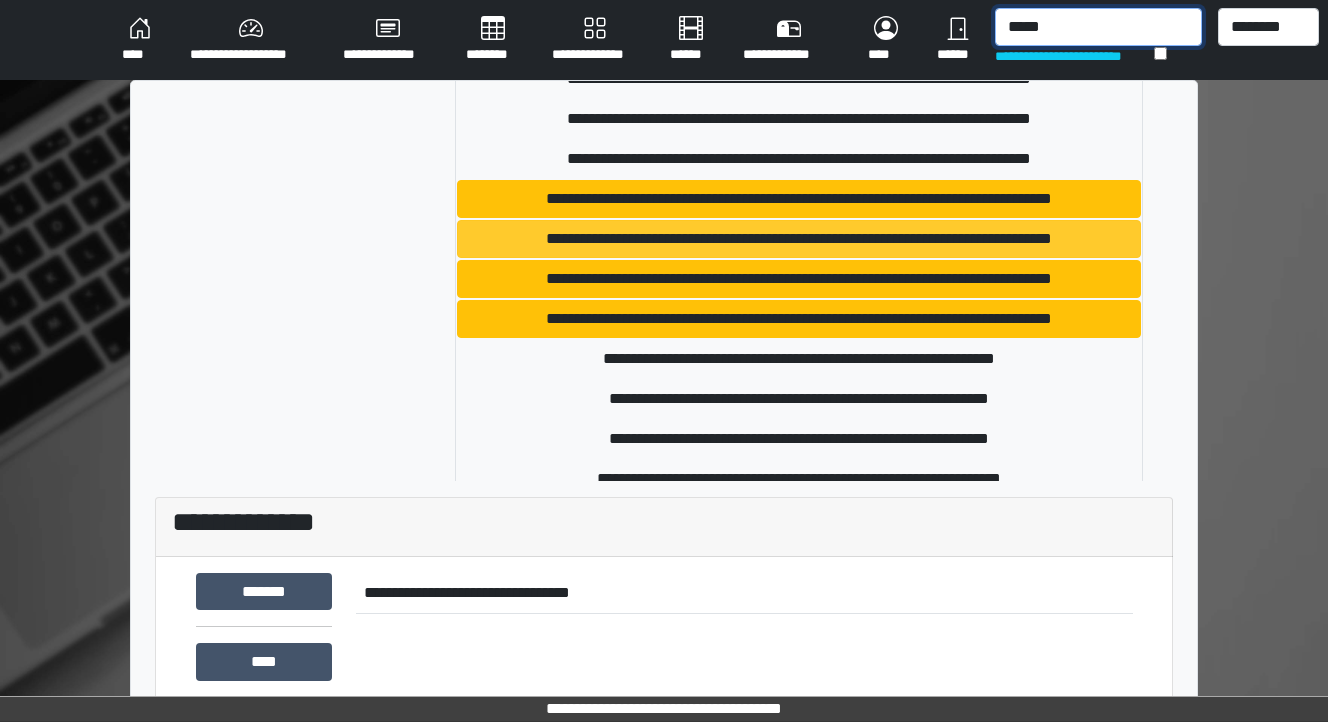 scroll, scrollTop: 160, scrollLeft: 0, axis: vertical 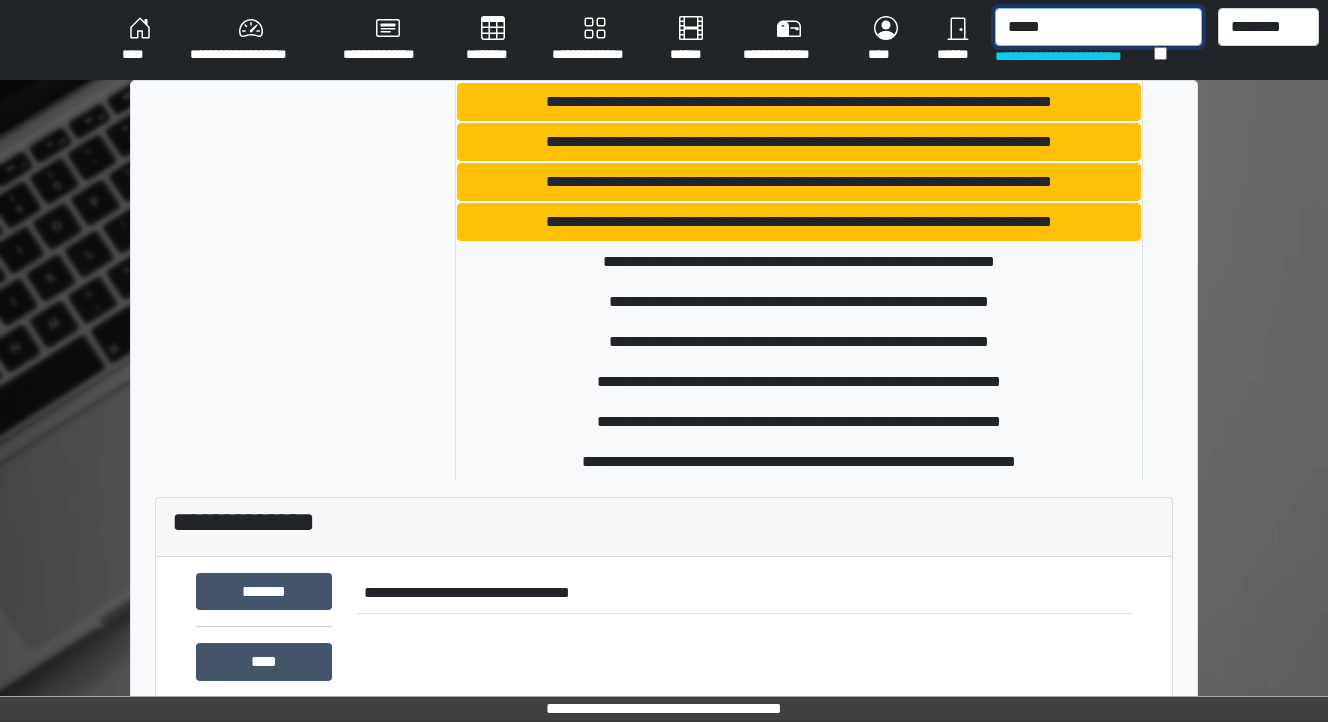 type on "*****" 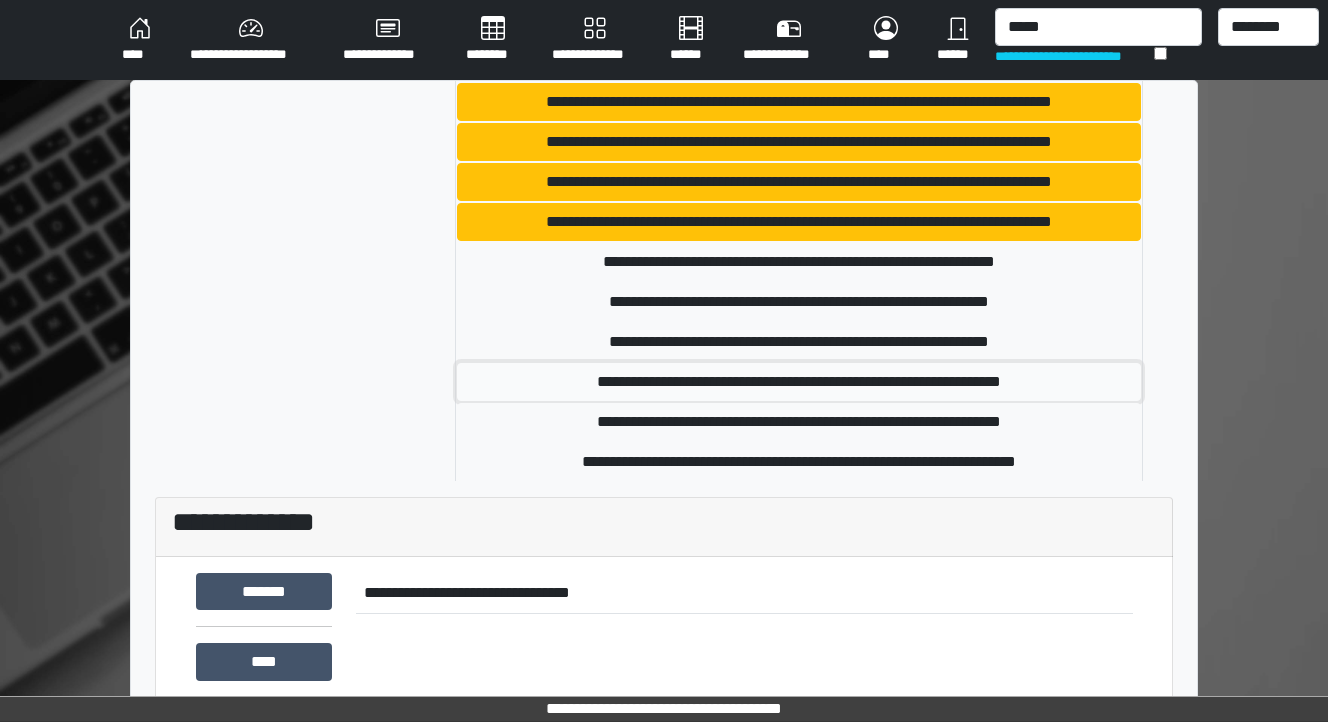click on "**********" at bounding box center (799, 382) 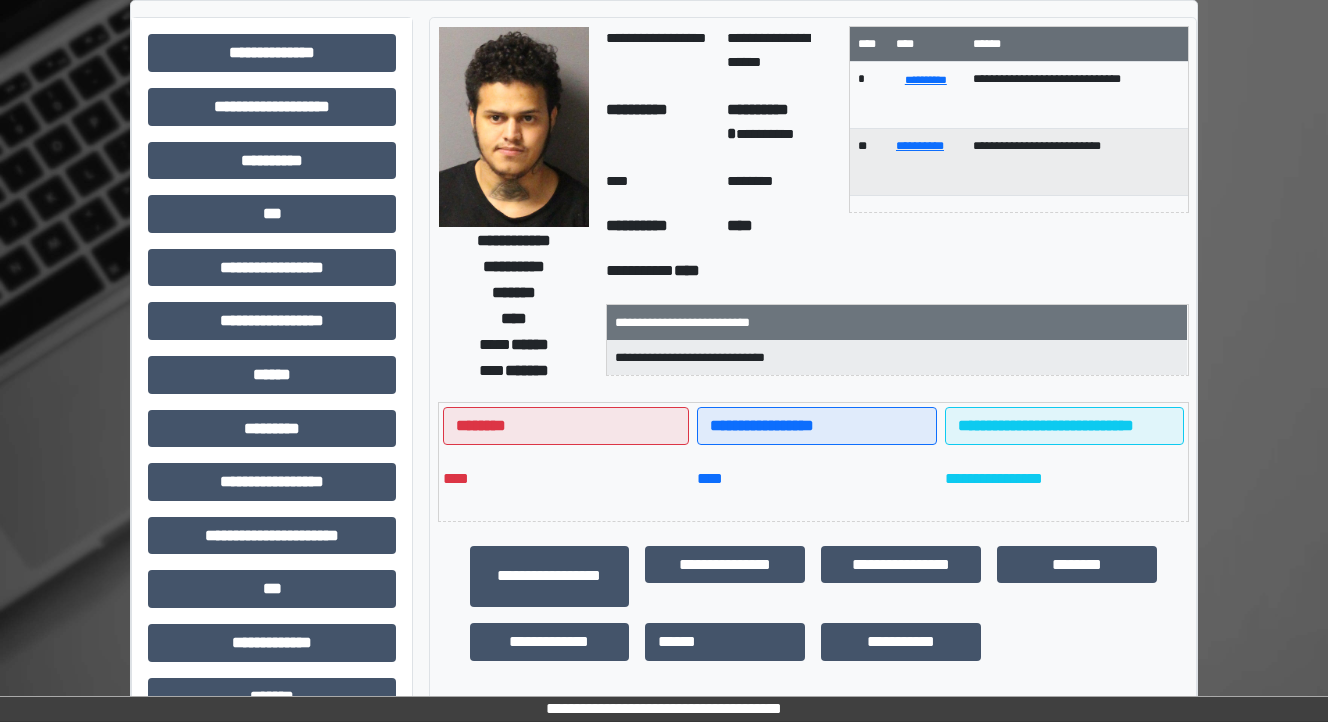 scroll, scrollTop: 0, scrollLeft: 0, axis: both 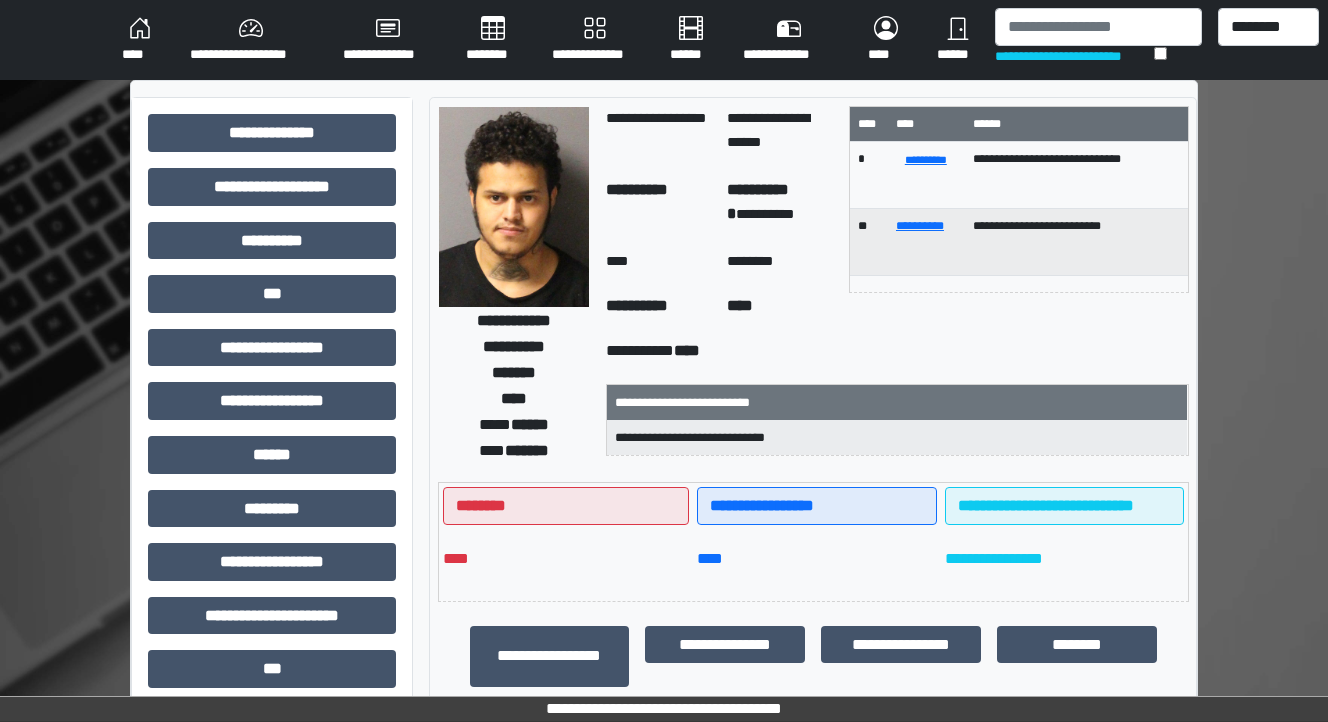 click on "**********" at bounding box center [897, 353] 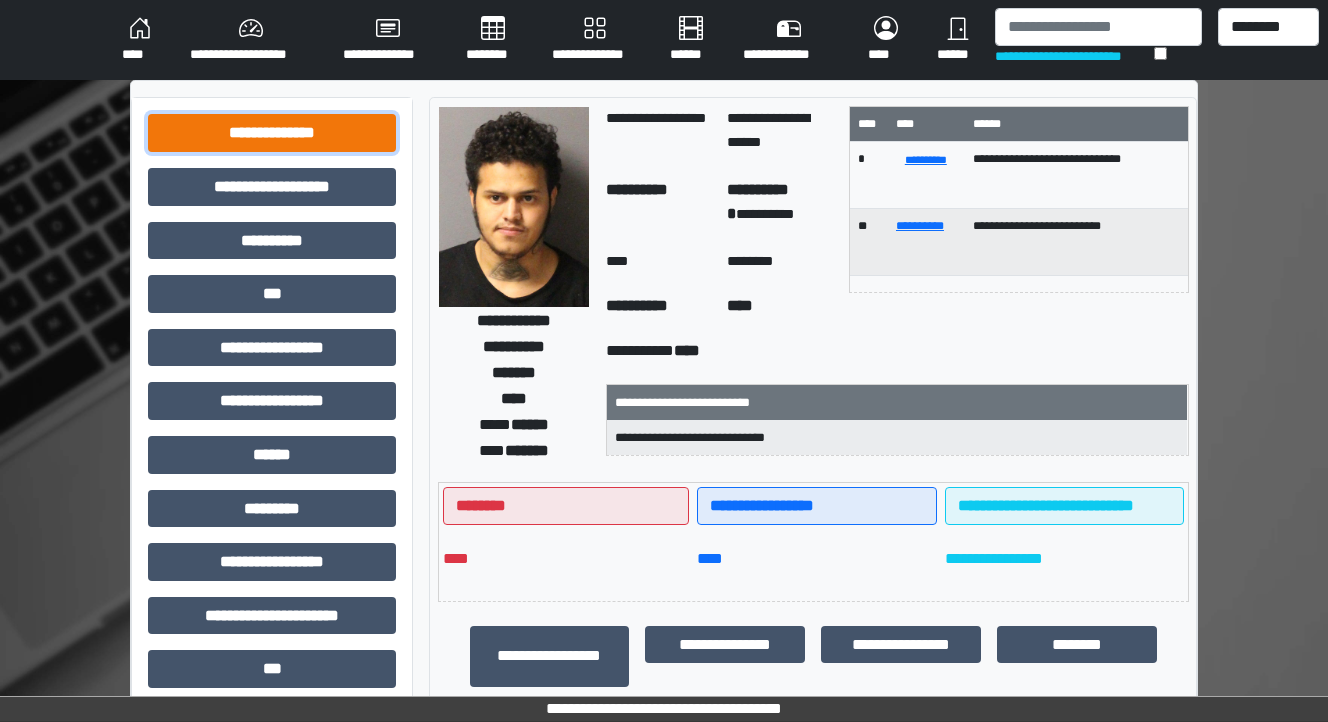 click on "**********" at bounding box center [272, 133] 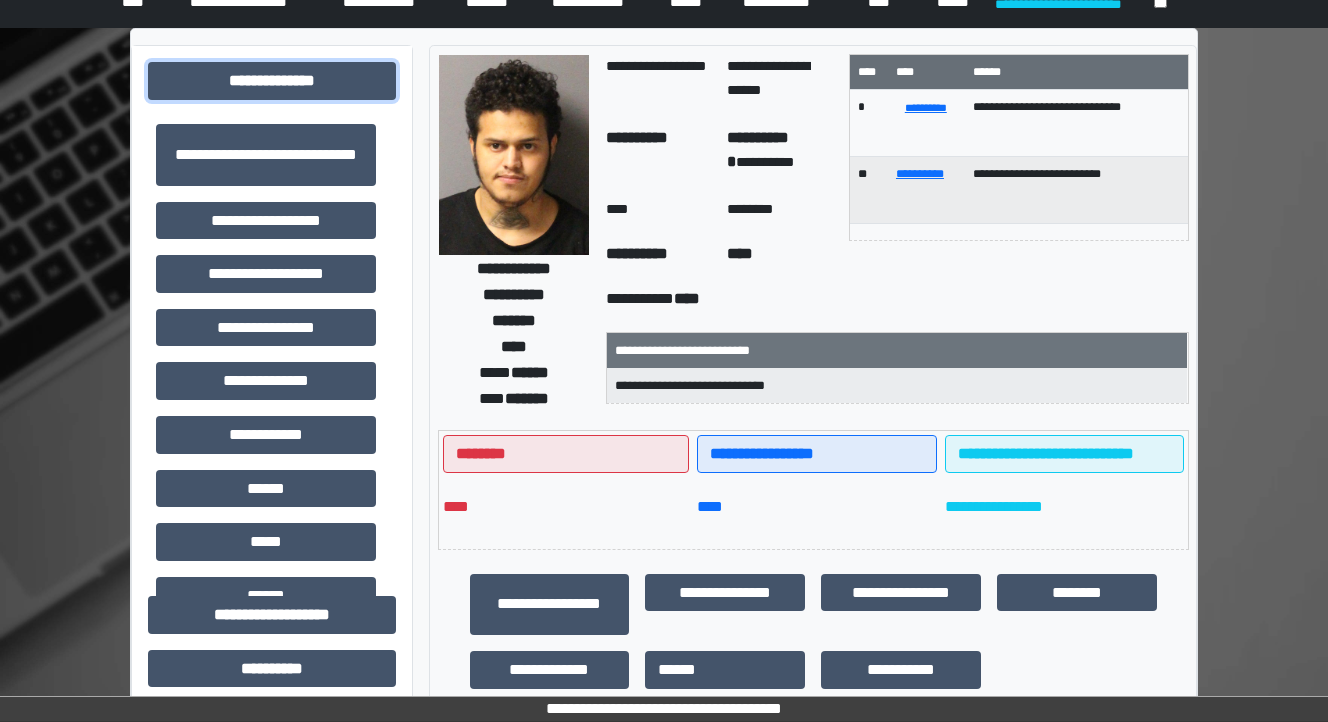 scroll, scrollTop: 80, scrollLeft: 0, axis: vertical 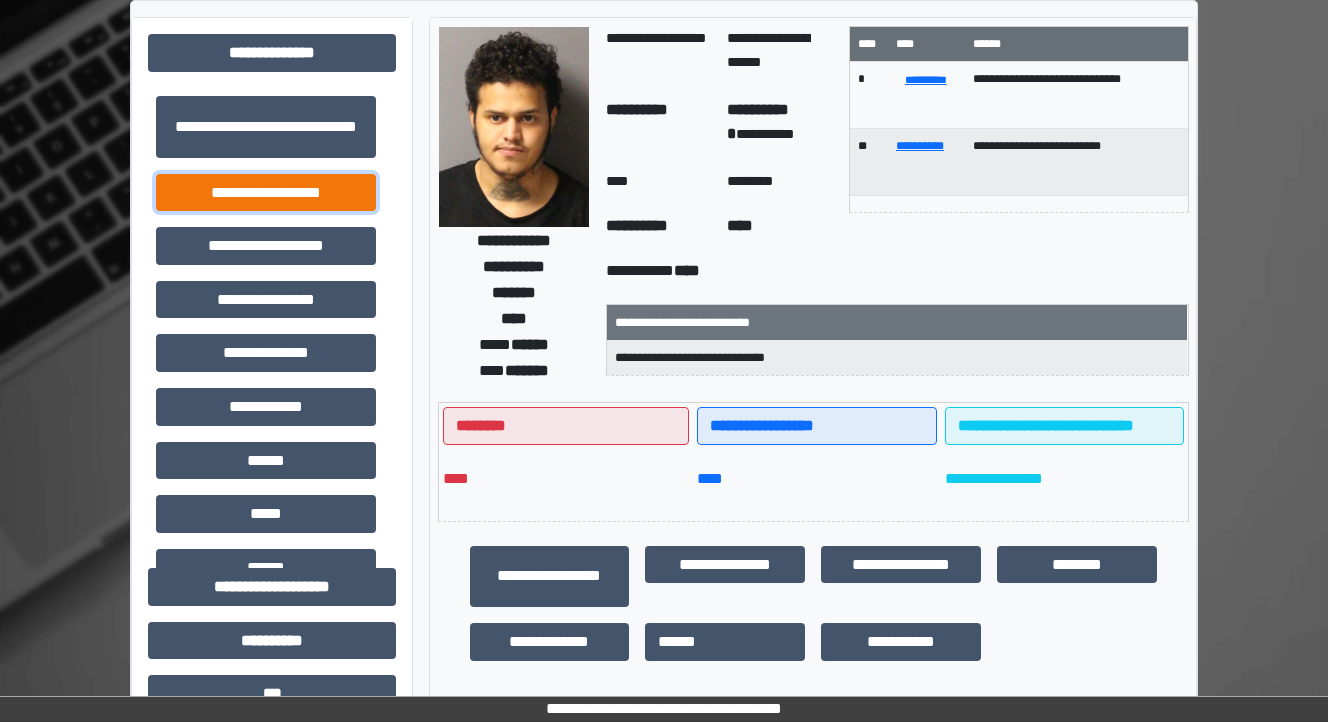 click on "**********" at bounding box center [266, 193] 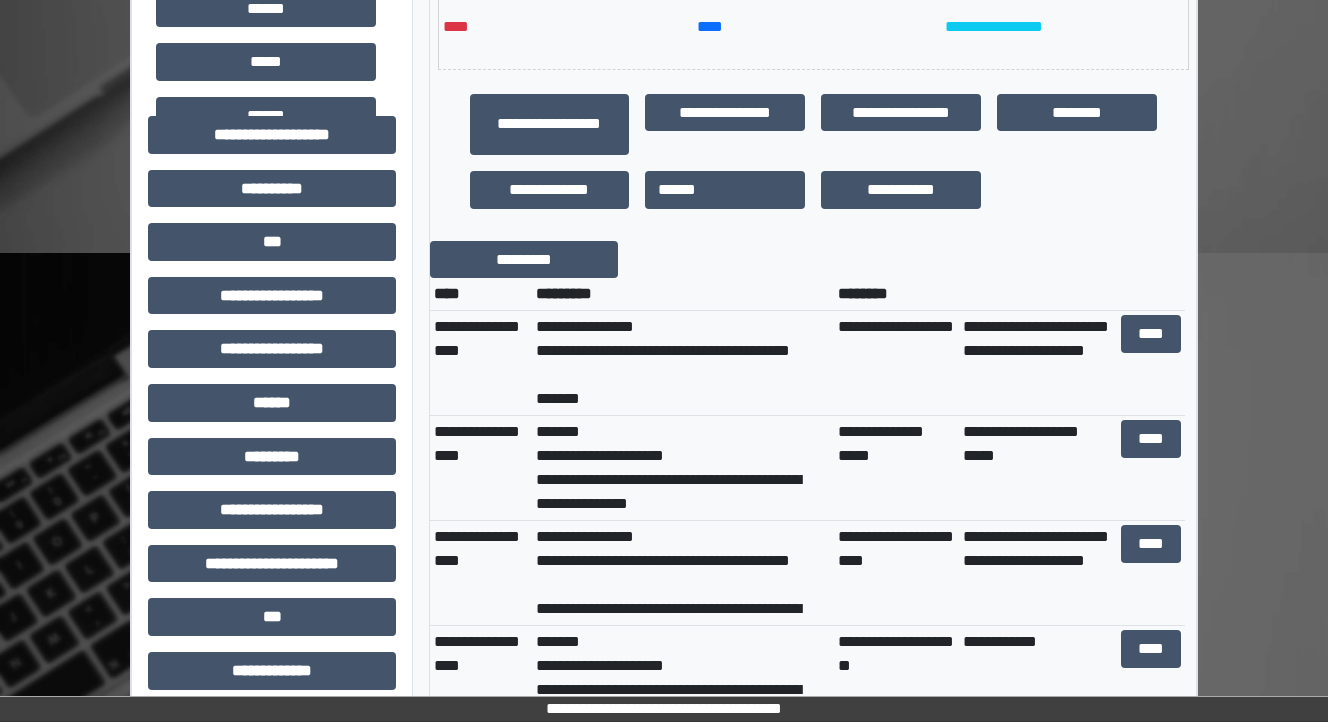 scroll, scrollTop: 560, scrollLeft: 0, axis: vertical 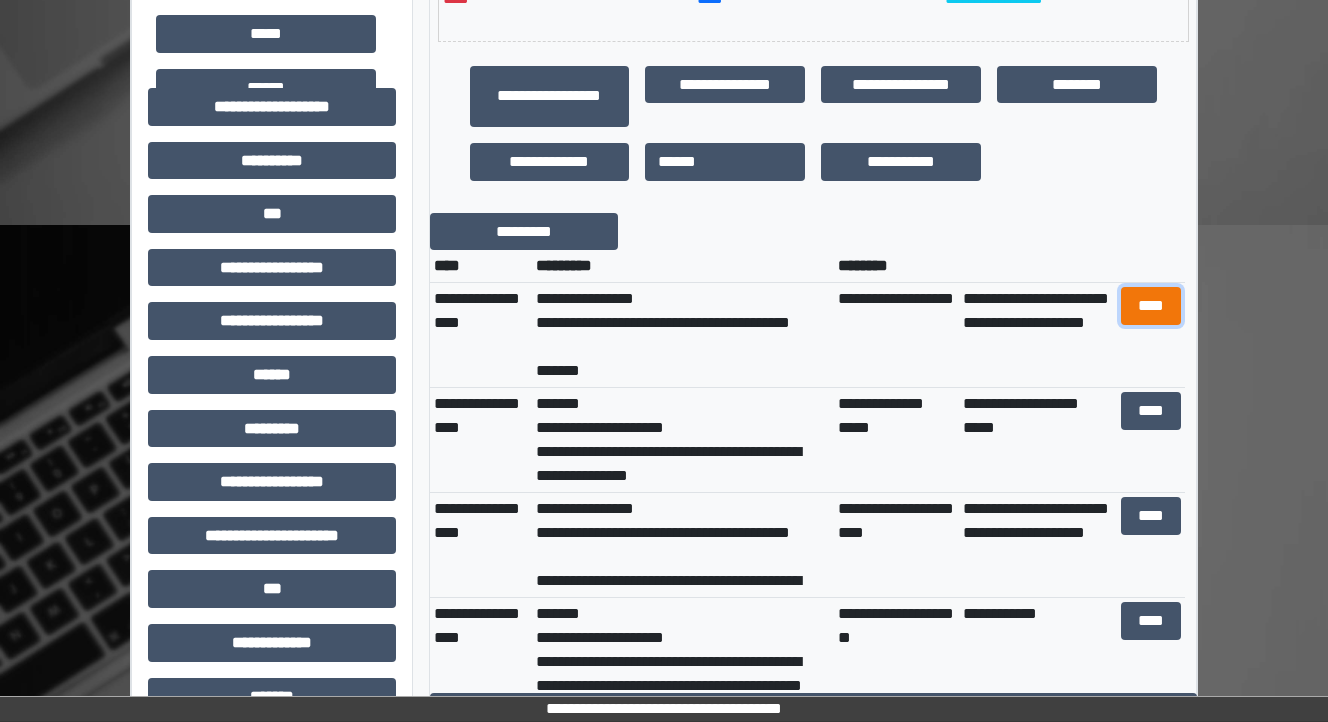 click on "****" at bounding box center [1150, 306] 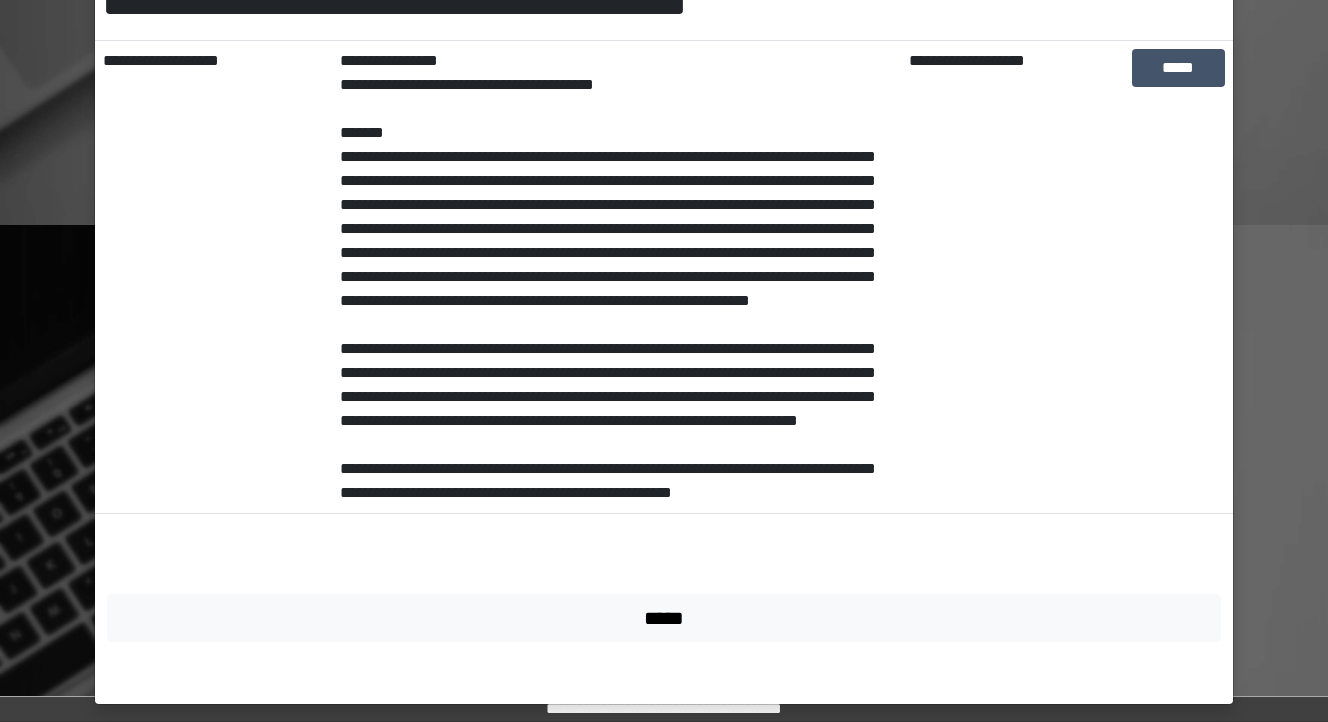 scroll, scrollTop: 351, scrollLeft: 0, axis: vertical 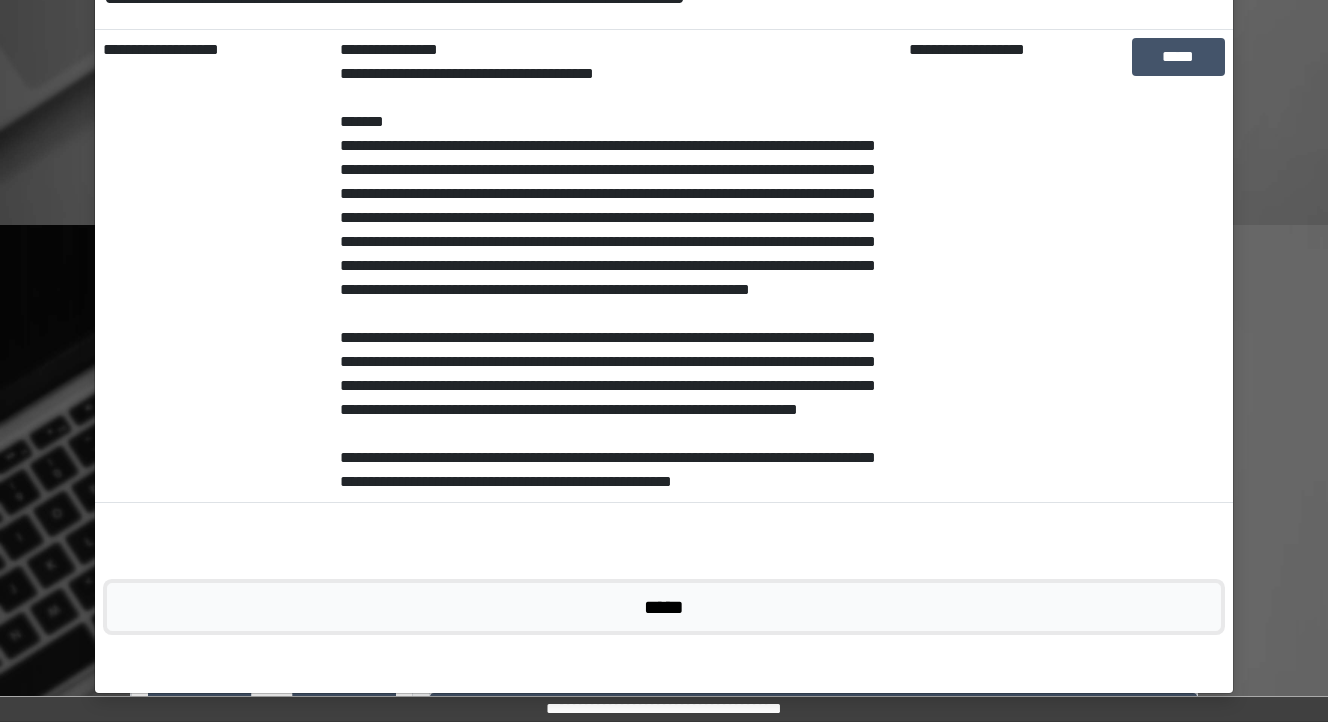 click on "*****" at bounding box center [664, 607] 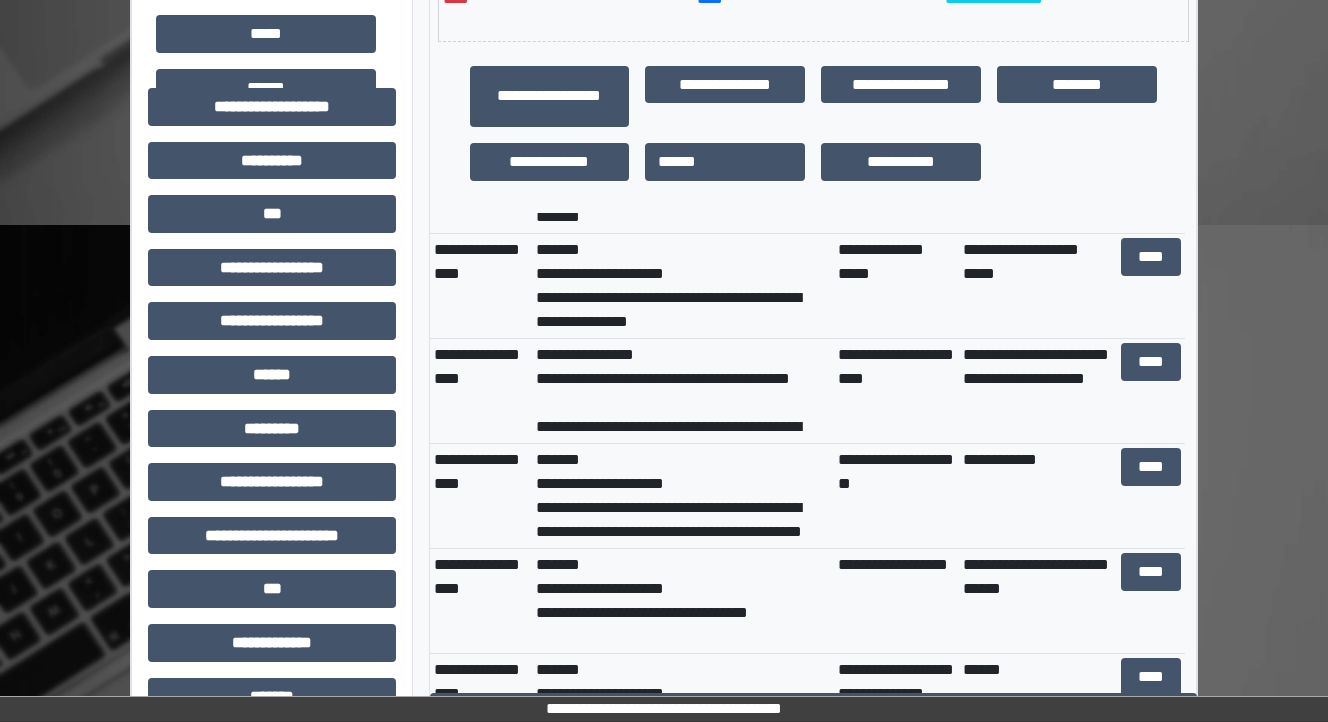 scroll, scrollTop: 0, scrollLeft: 0, axis: both 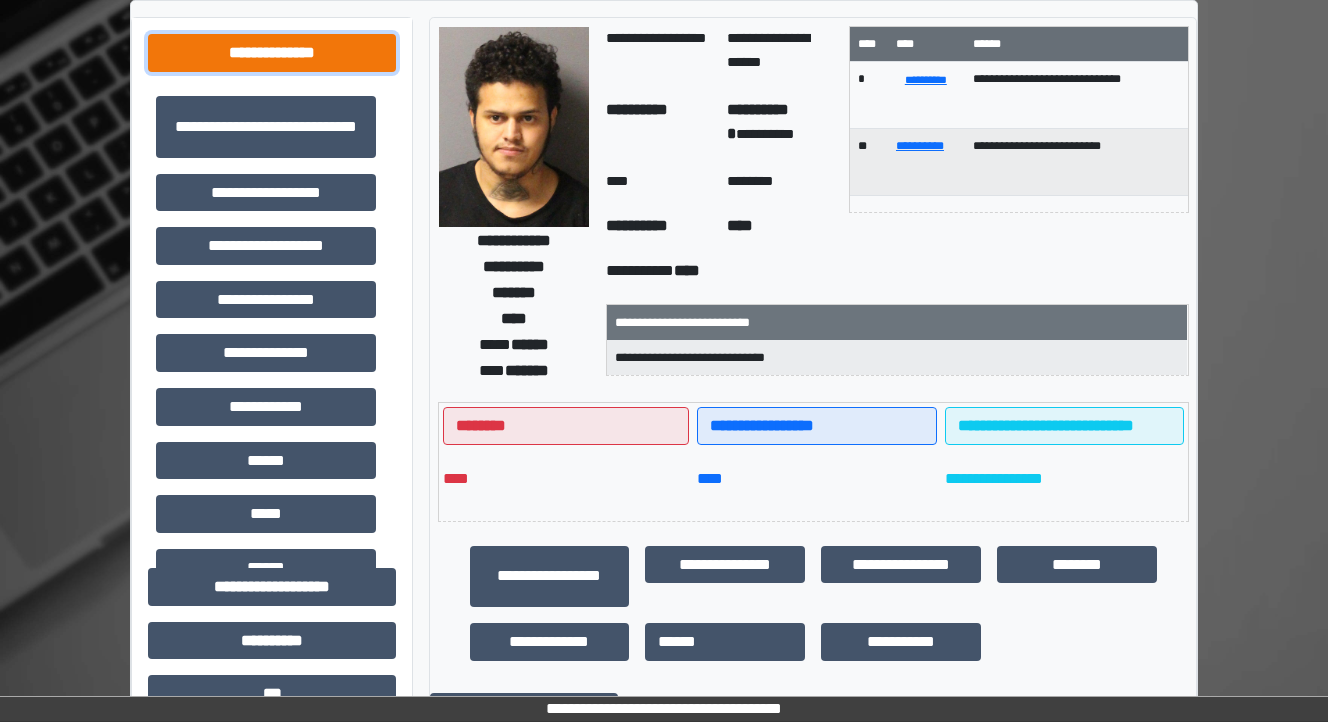 click on "**********" at bounding box center (272, 53) 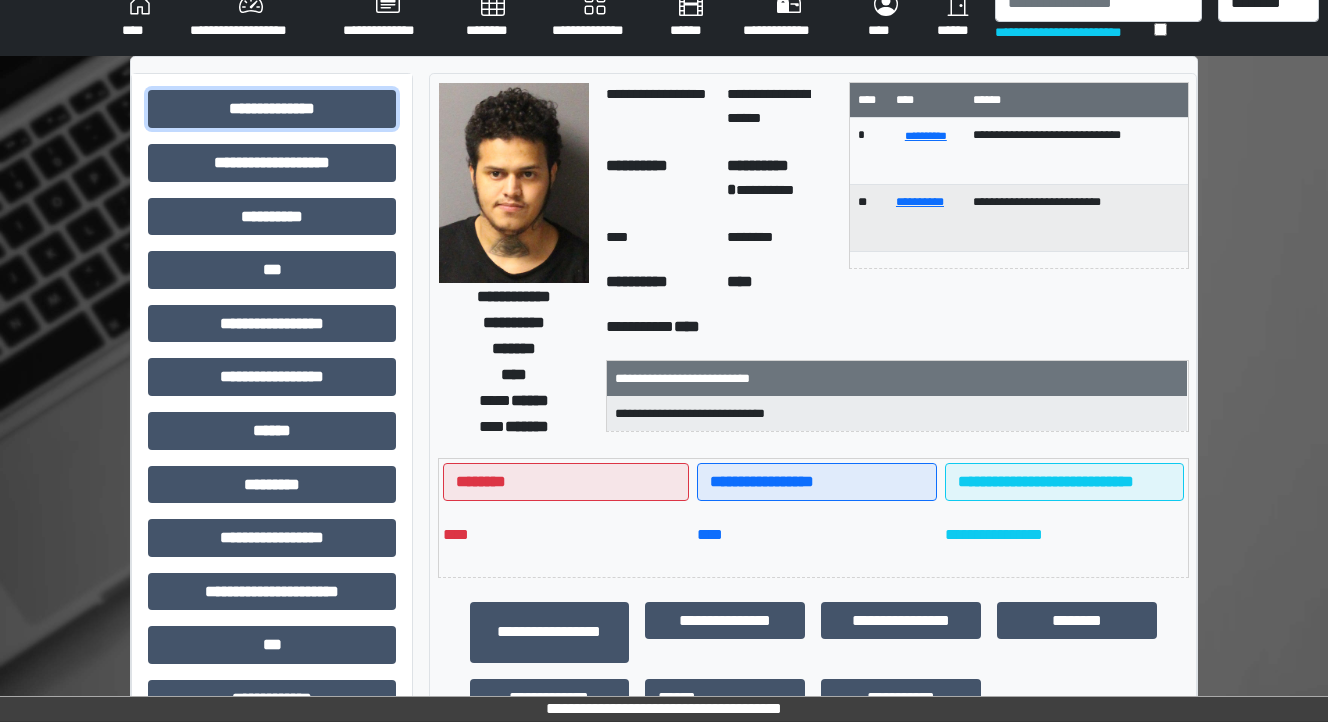 scroll, scrollTop: 0, scrollLeft: 0, axis: both 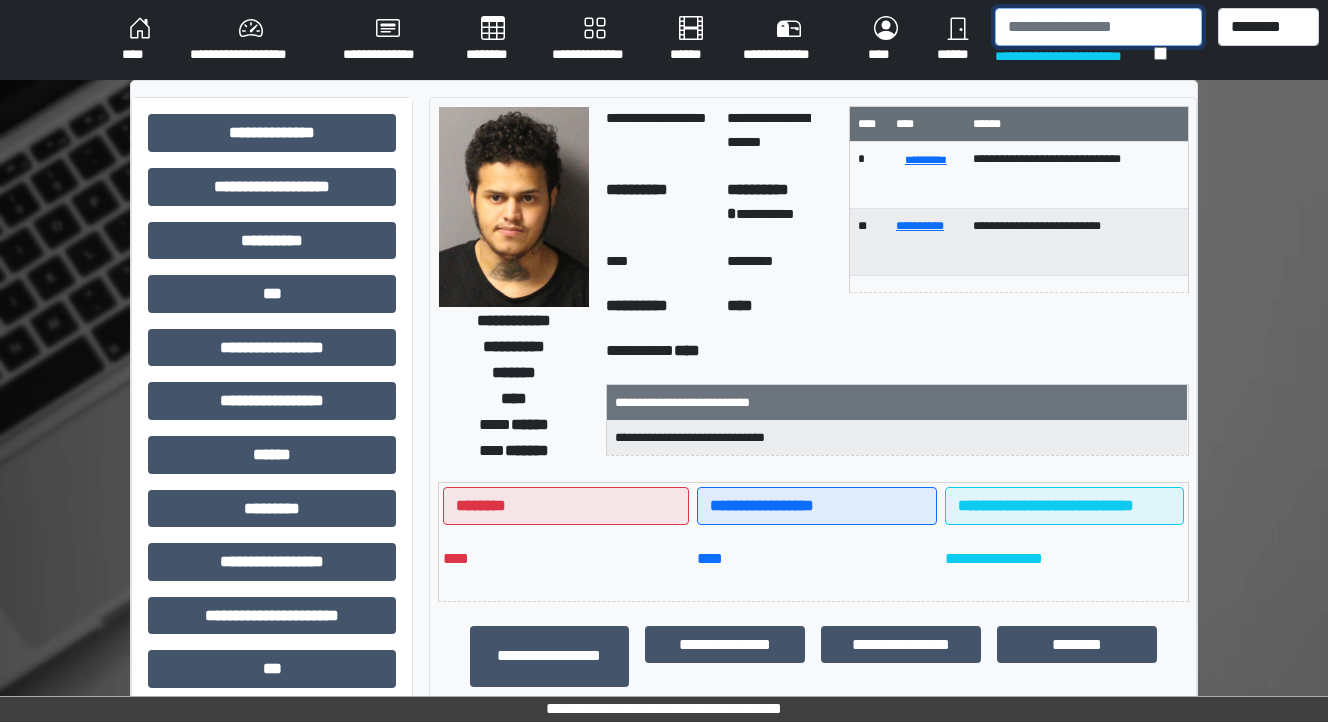 click at bounding box center [1098, 27] 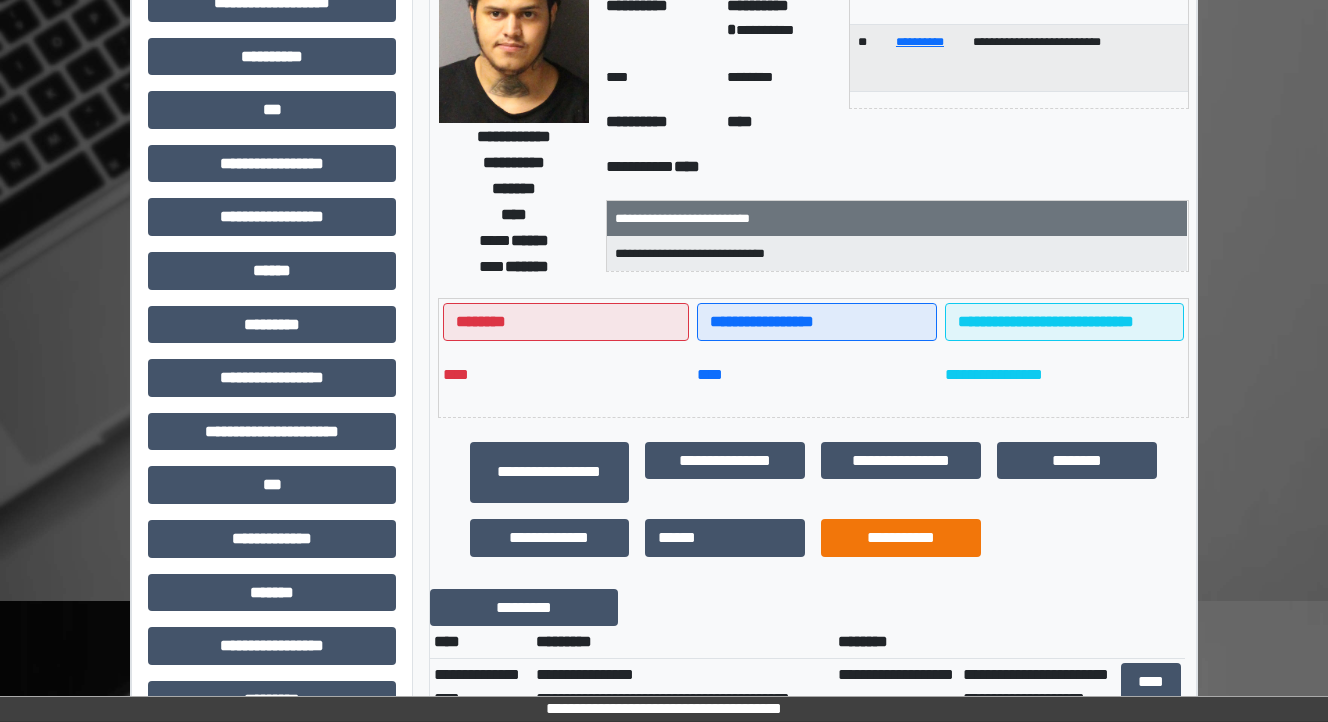 scroll, scrollTop: 480, scrollLeft: 0, axis: vertical 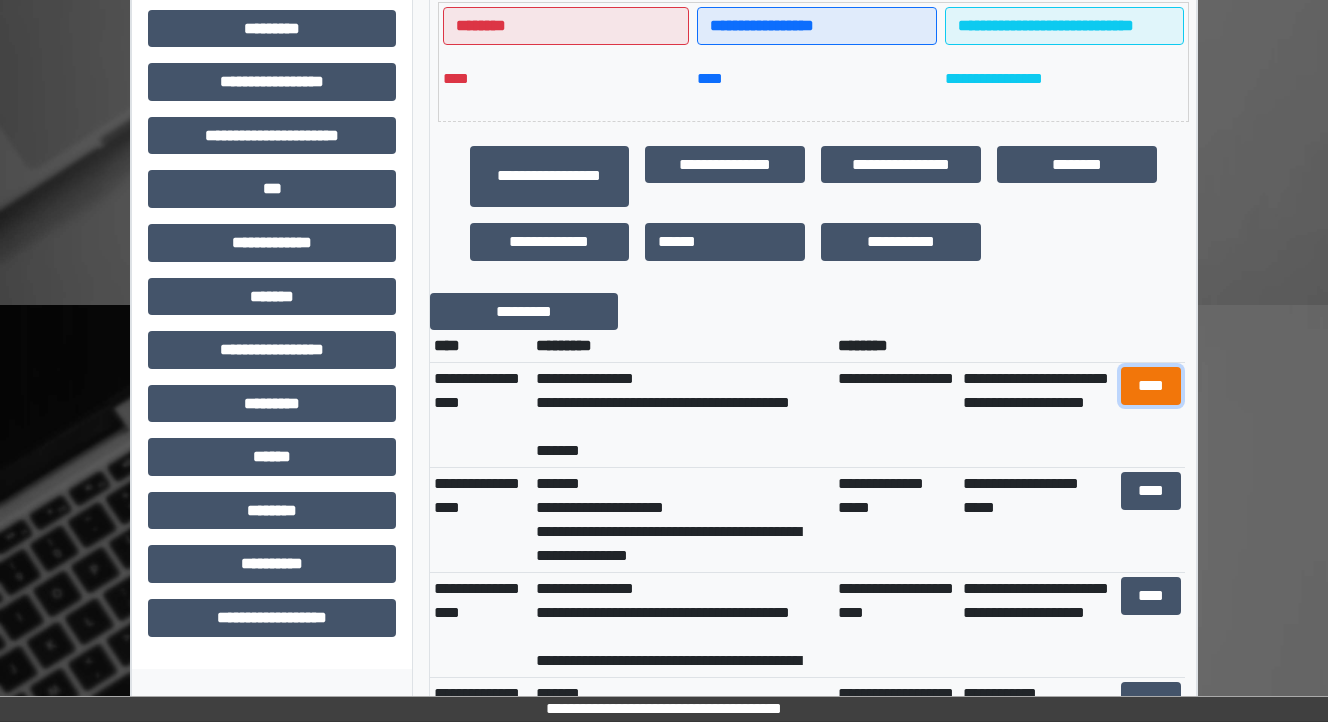 click on "****" at bounding box center [1150, 386] 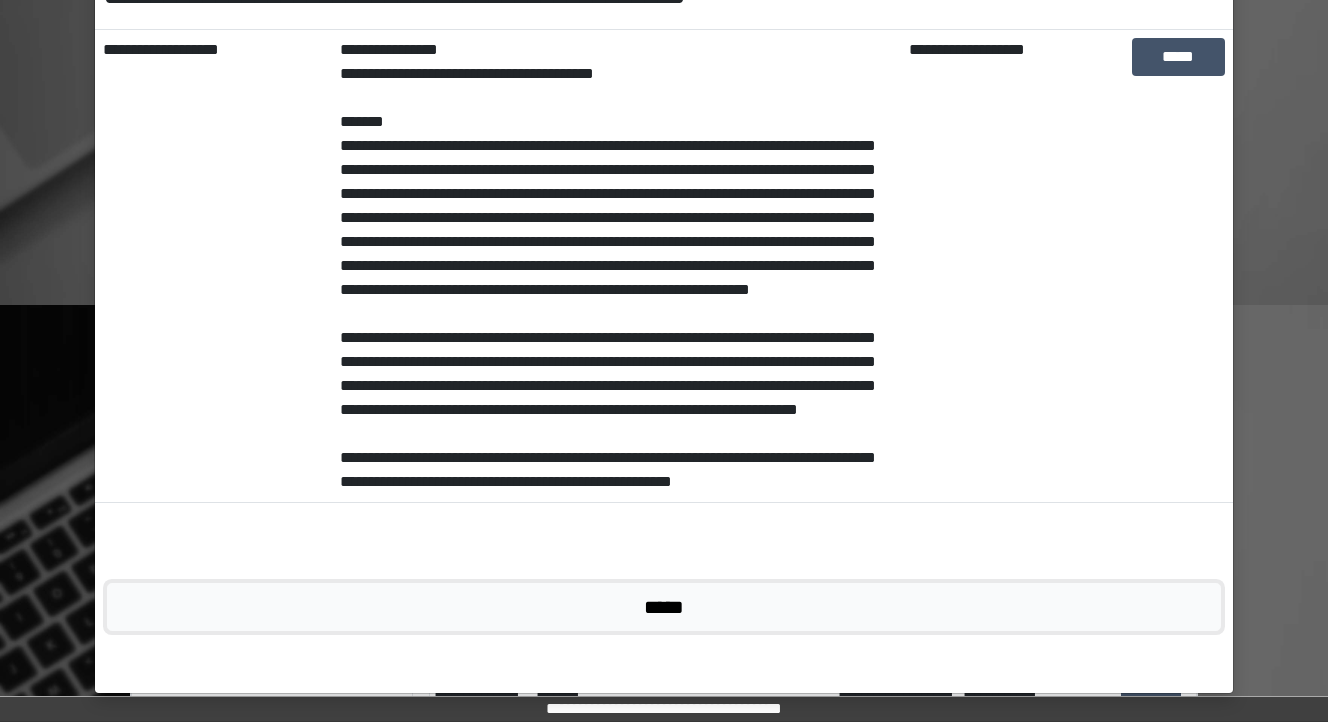click on "*****" at bounding box center (664, 607) 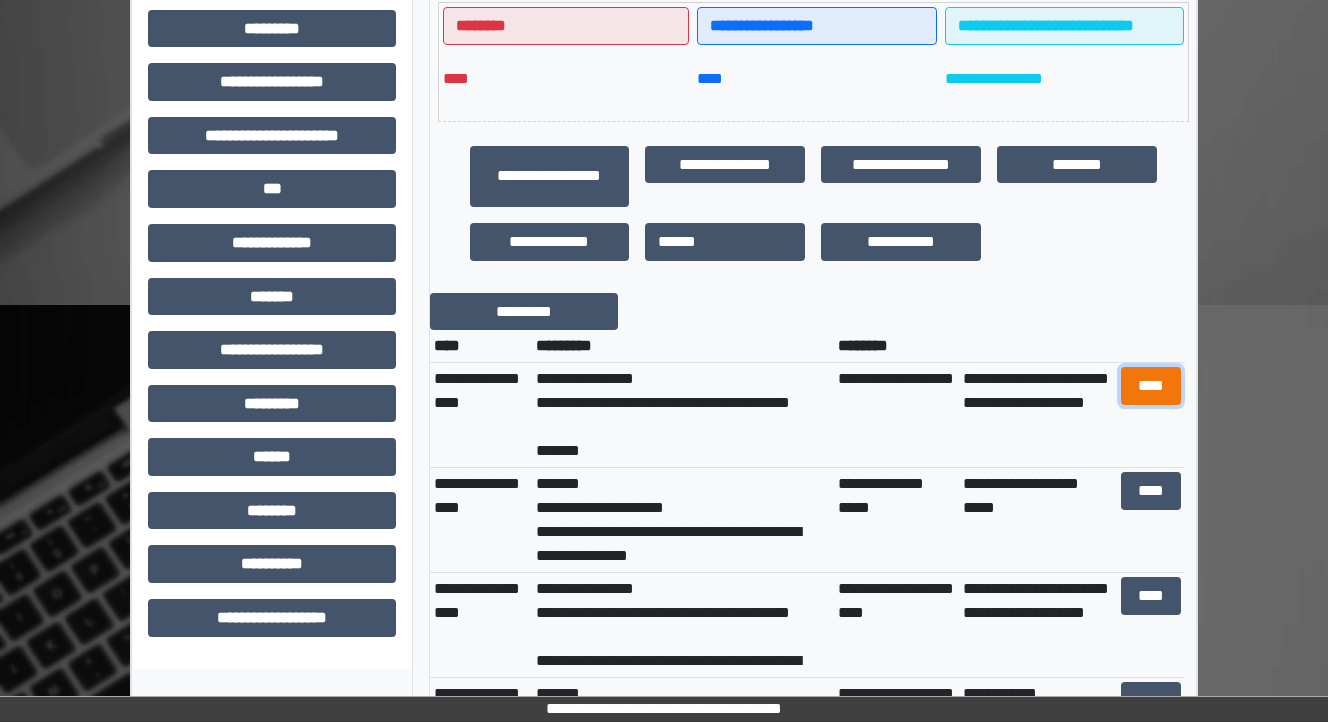 click on "****" at bounding box center [1150, 386] 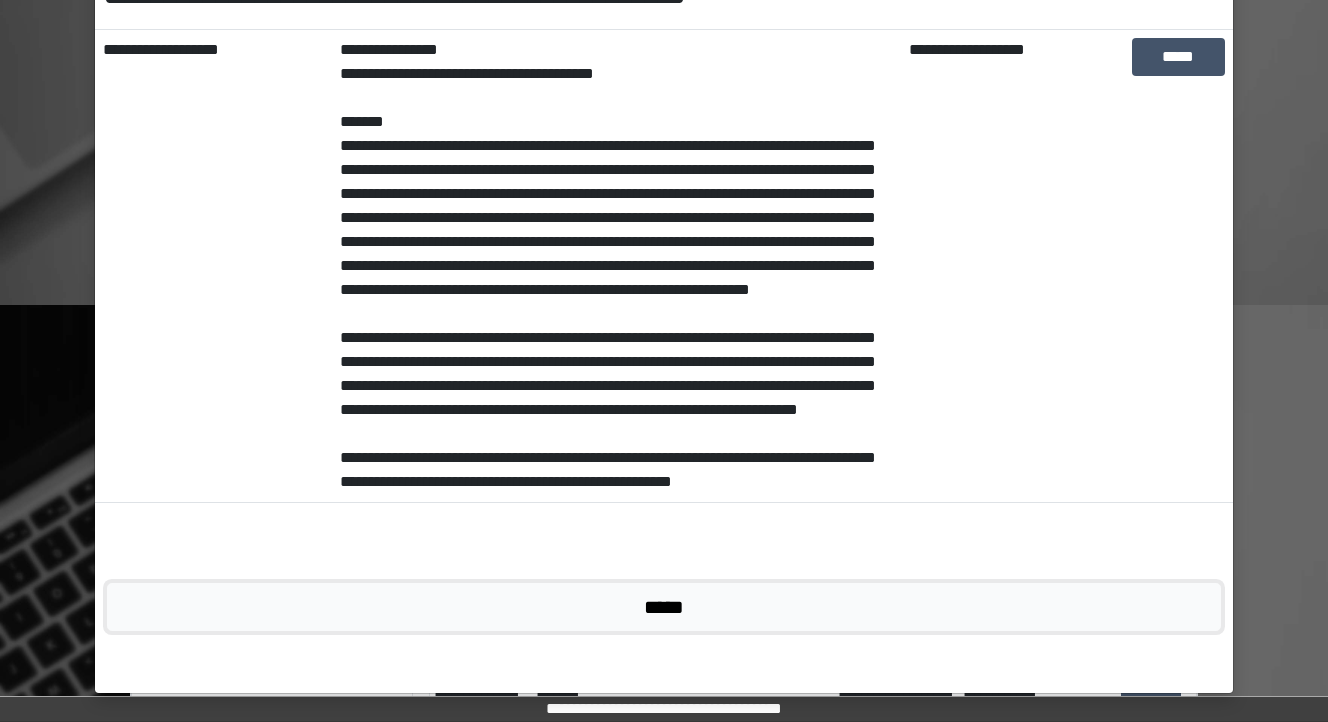 click on "*****" at bounding box center (664, 607) 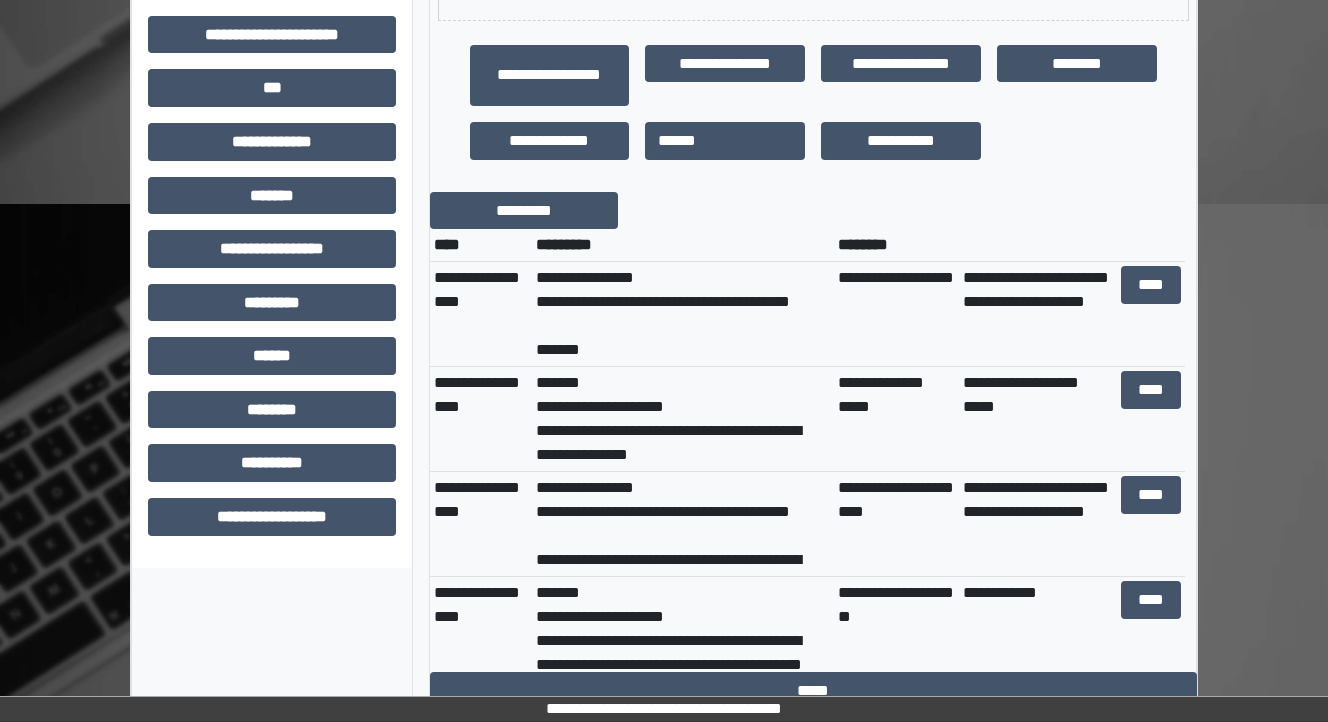 scroll, scrollTop: 585, scrollLeft: 0, axis: vertical 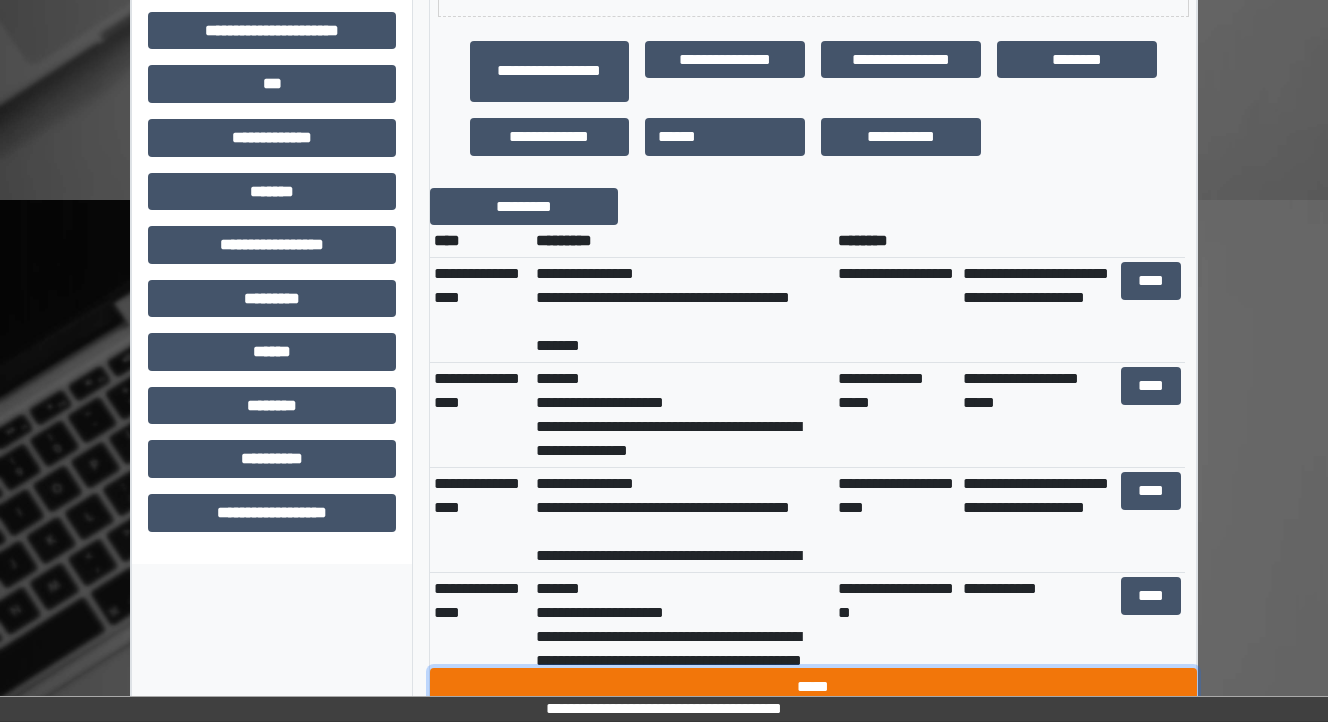 click on "*****" at bounding box center (813, 687) 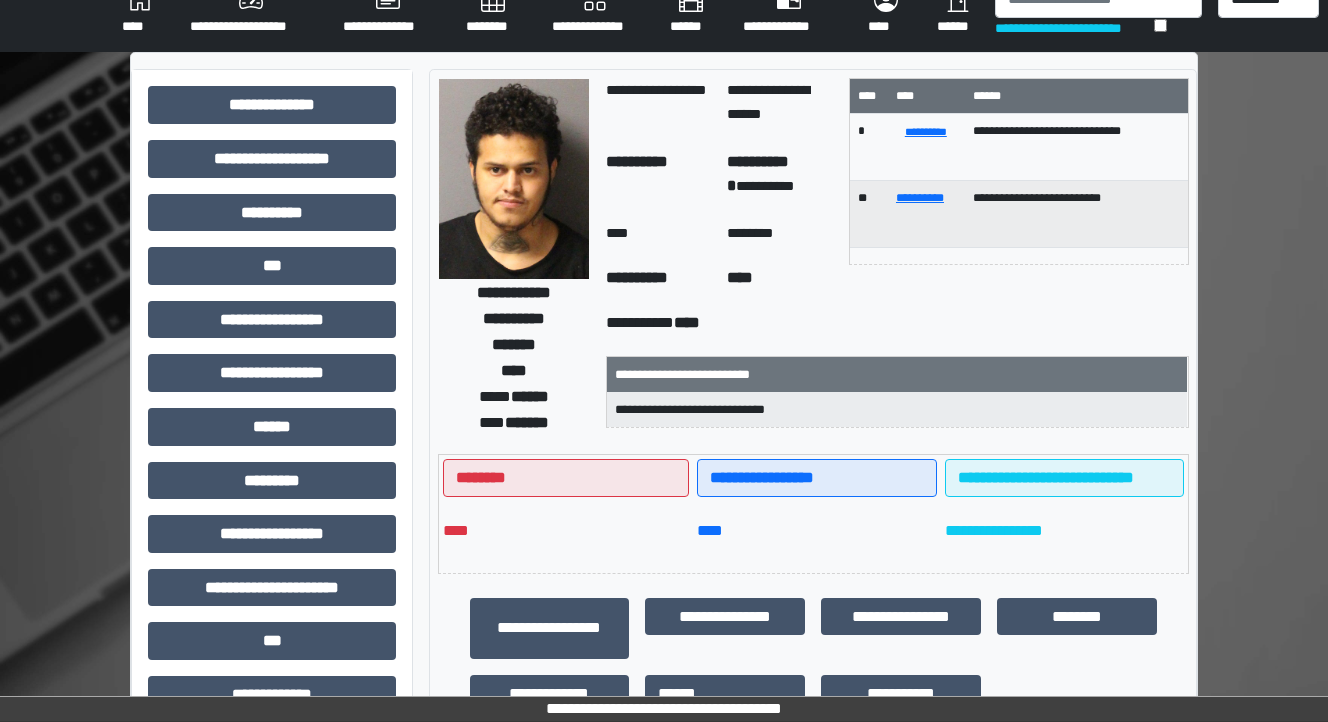 scroll, scrollTop: 0, scrollLeft: 0, axis: both 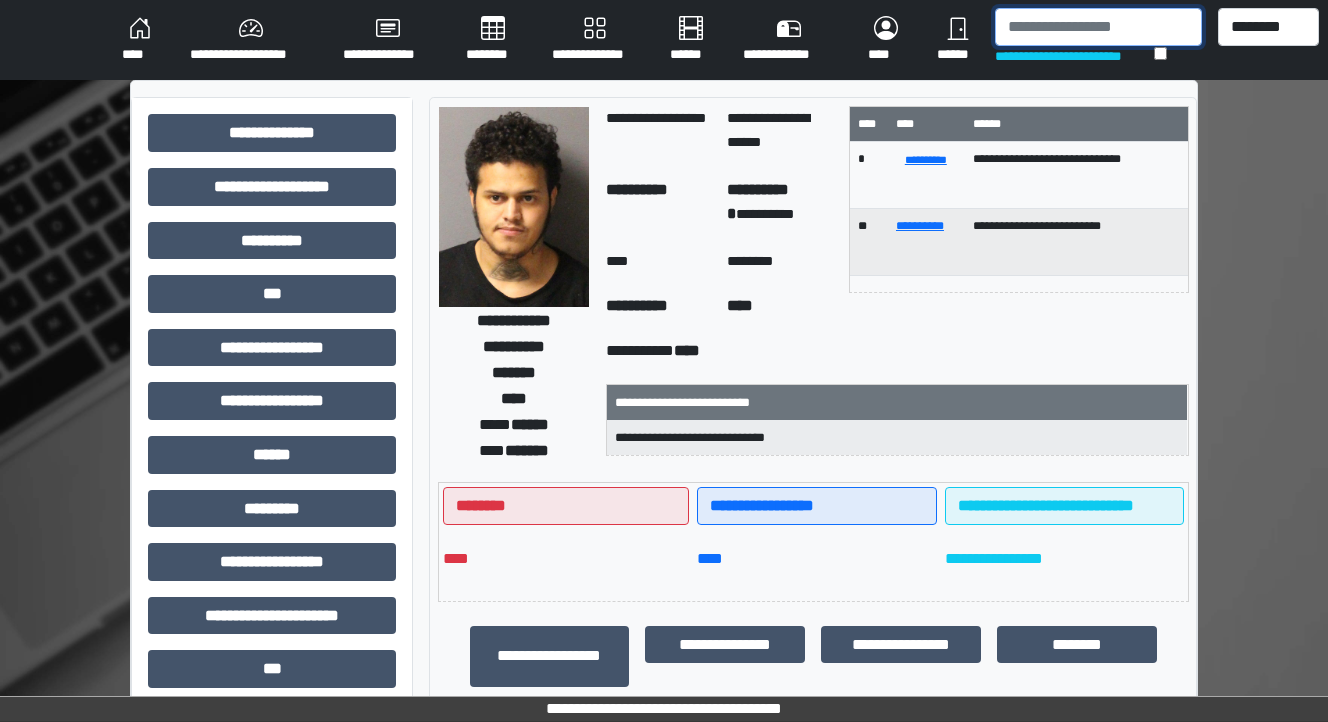 click at bounding box center (1098, 27) 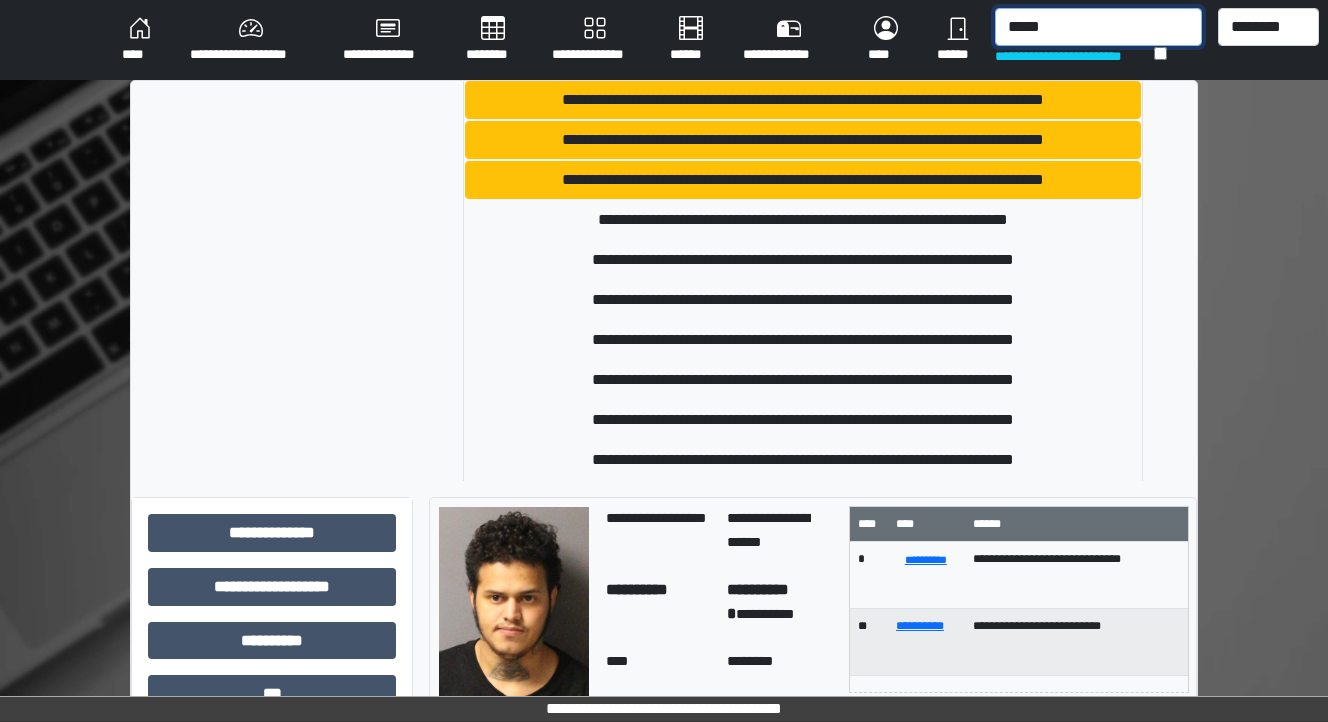 scroll, scrollTop: 1520, scrollLeft: 0, axis: vertical 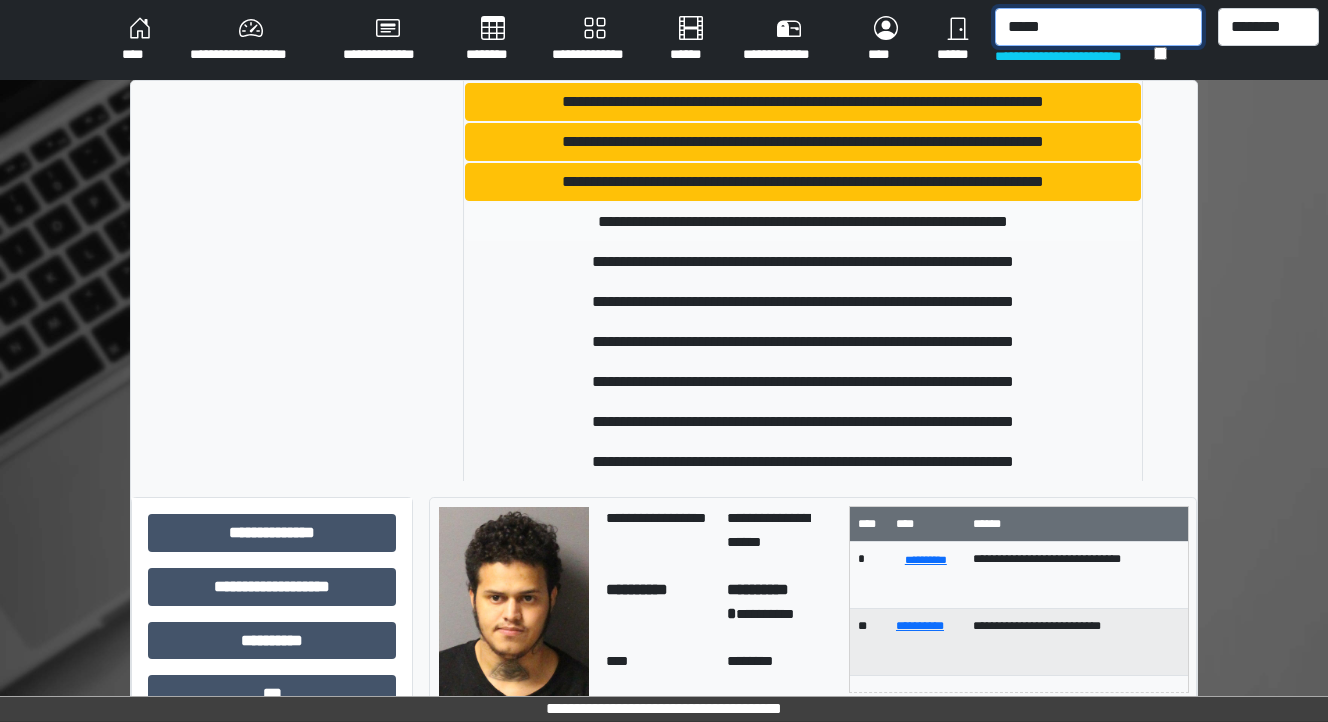 type on "*****" 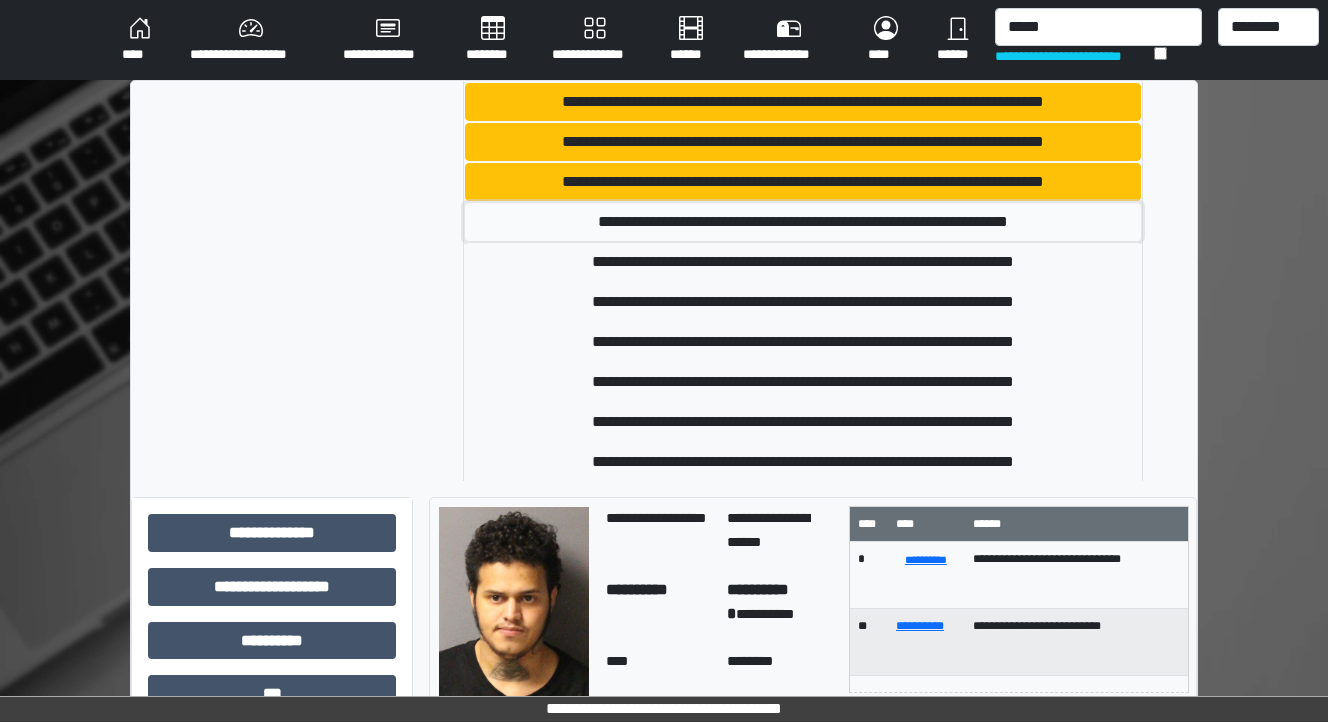 click on "**********" at bounding box center (803, 222) 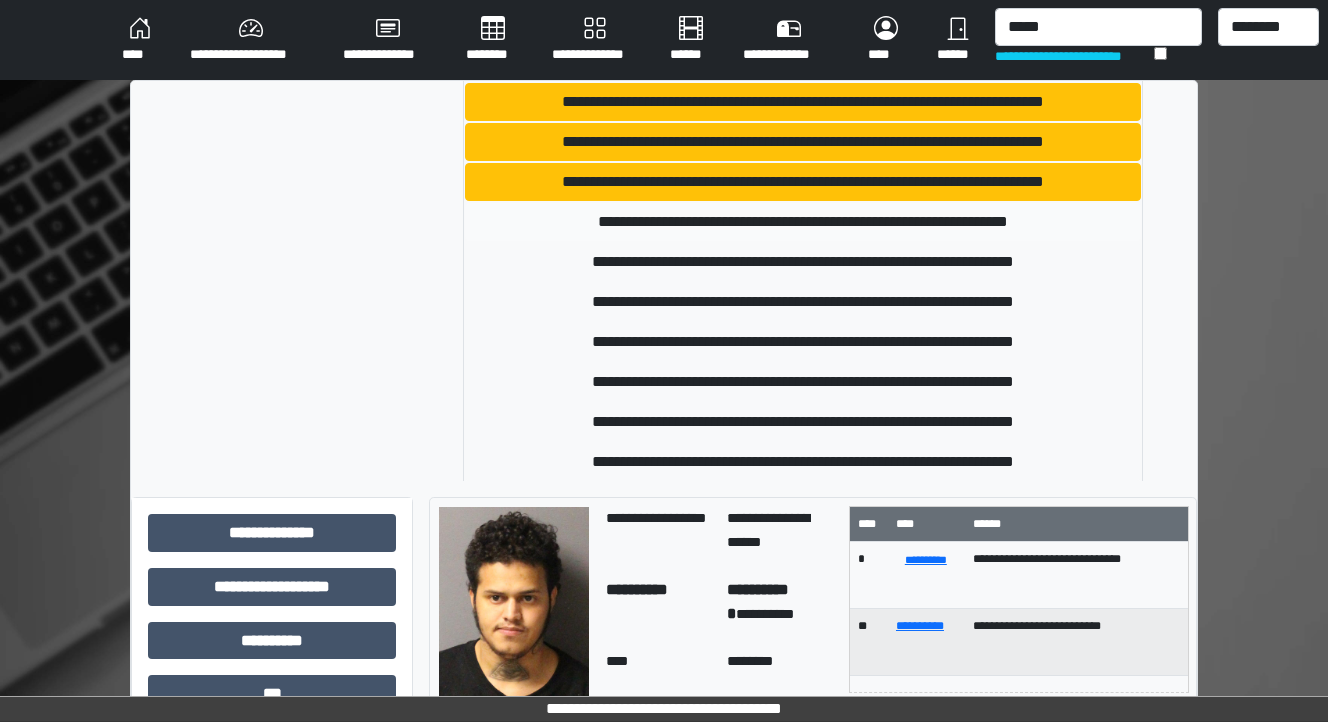 type 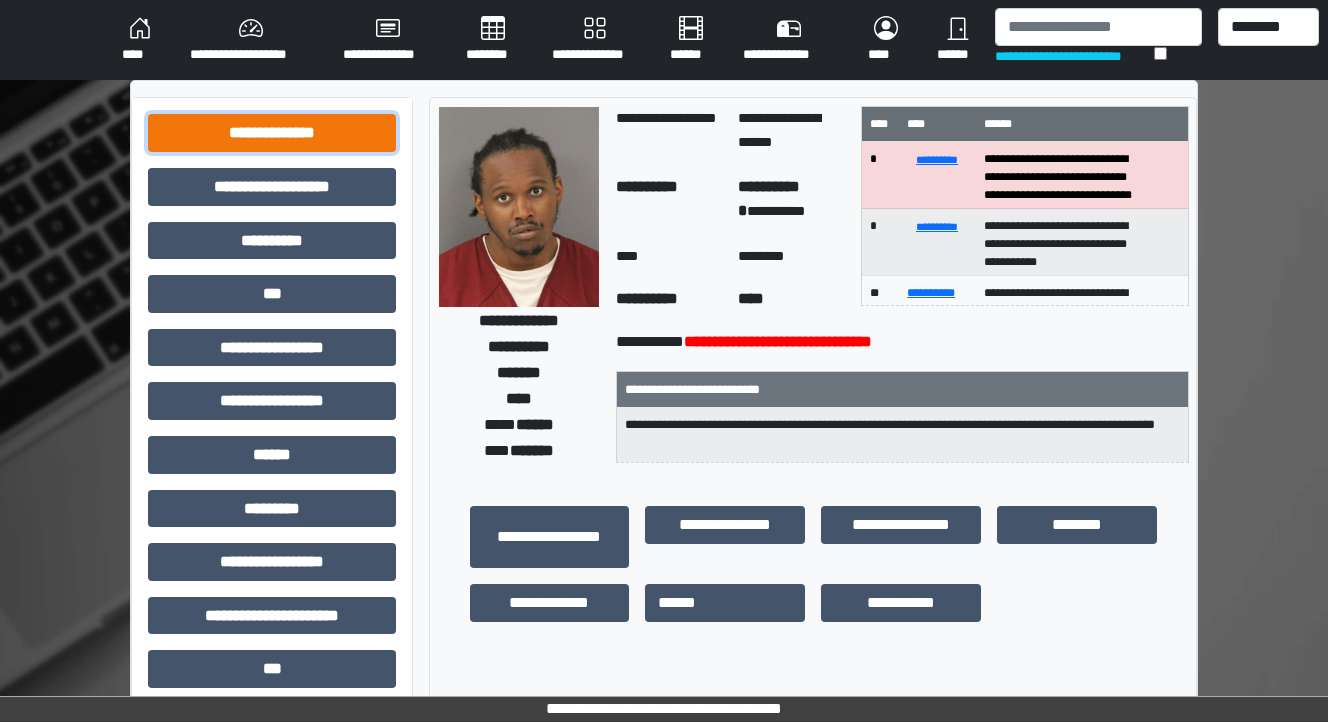 click on "**********" at bounding box center [272, 133] 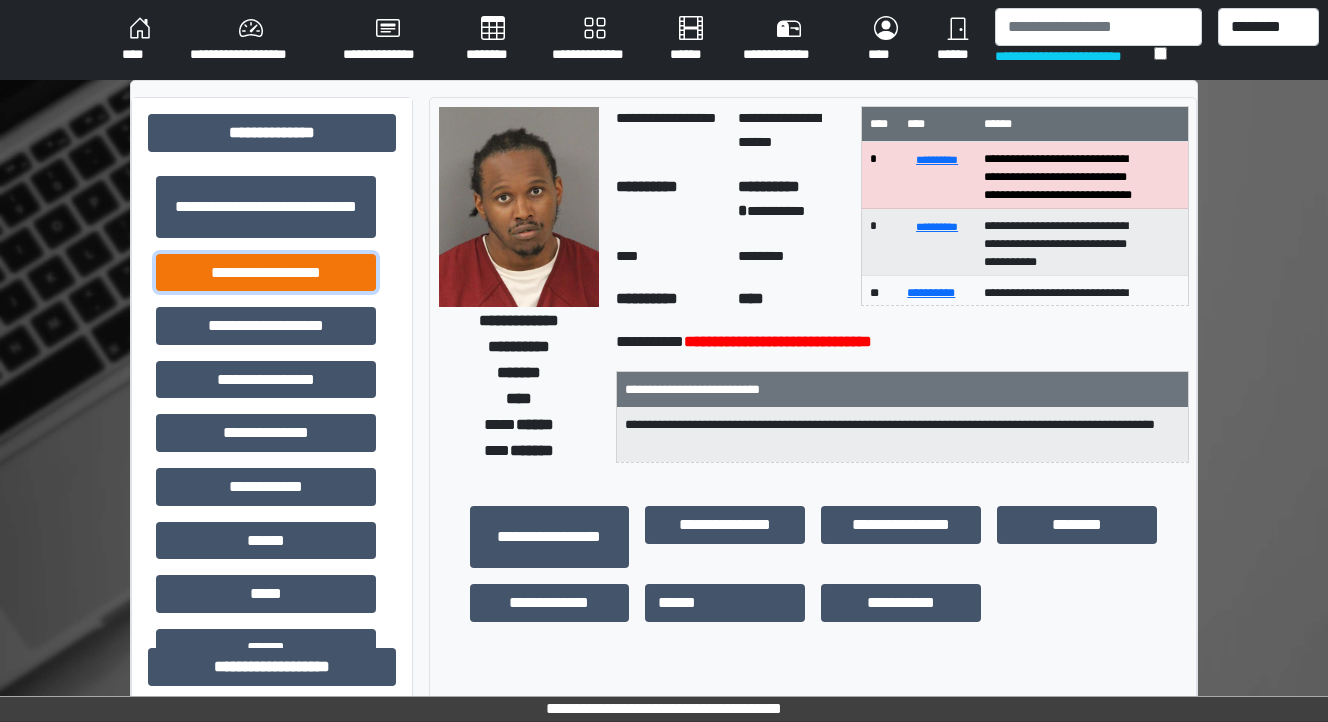 click on "**********" at bounding box center (266, 273) 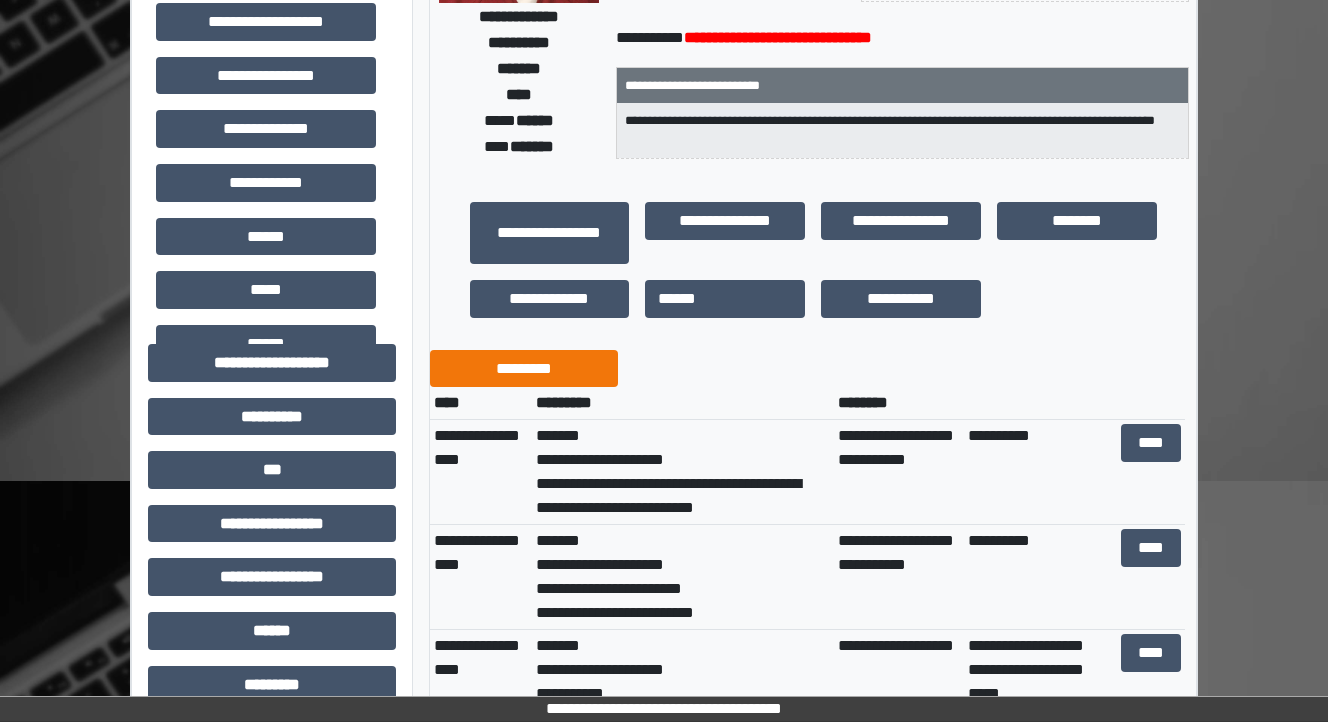 scroll, scrollTop: 400, scrollLeft: 0, axis: vertical 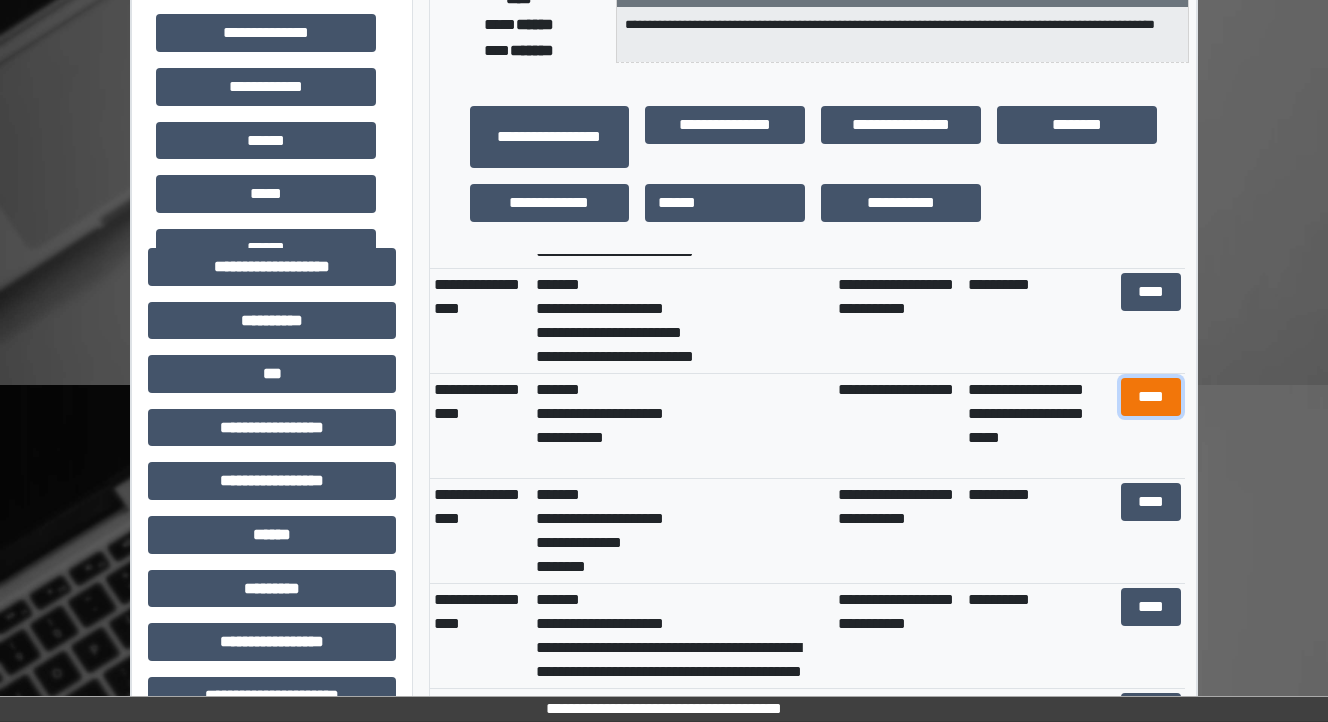 click on "****" at bounding box center (1150, 397) 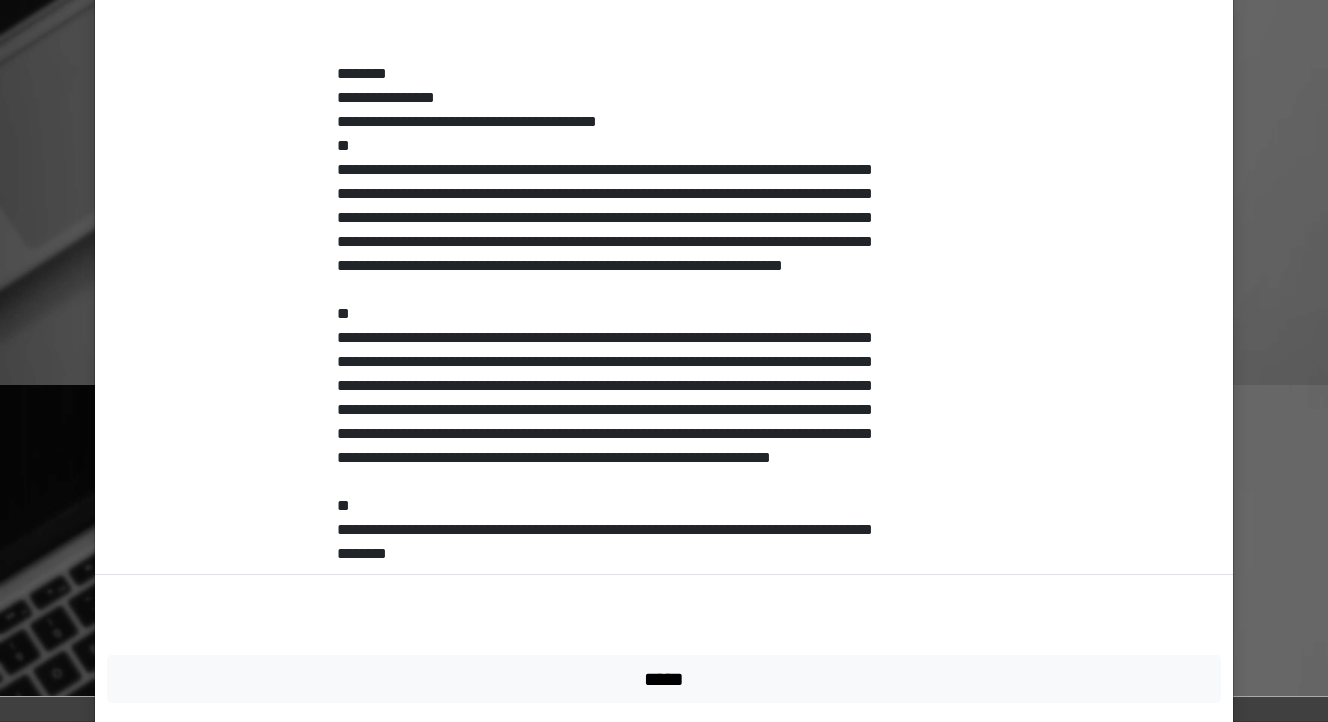 scroll, scrollTop: 567, scrollLeft: 0, axis: vertical 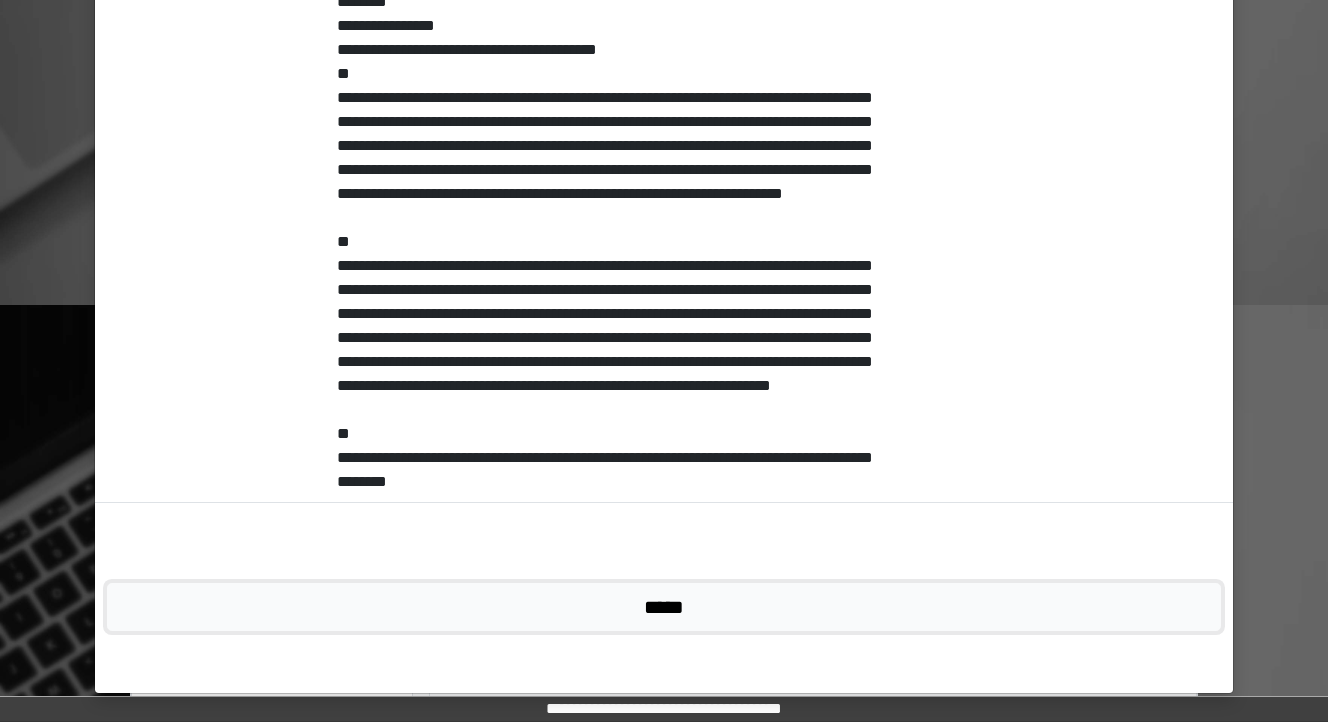 click on "*****" at bounding box center (664, 607) 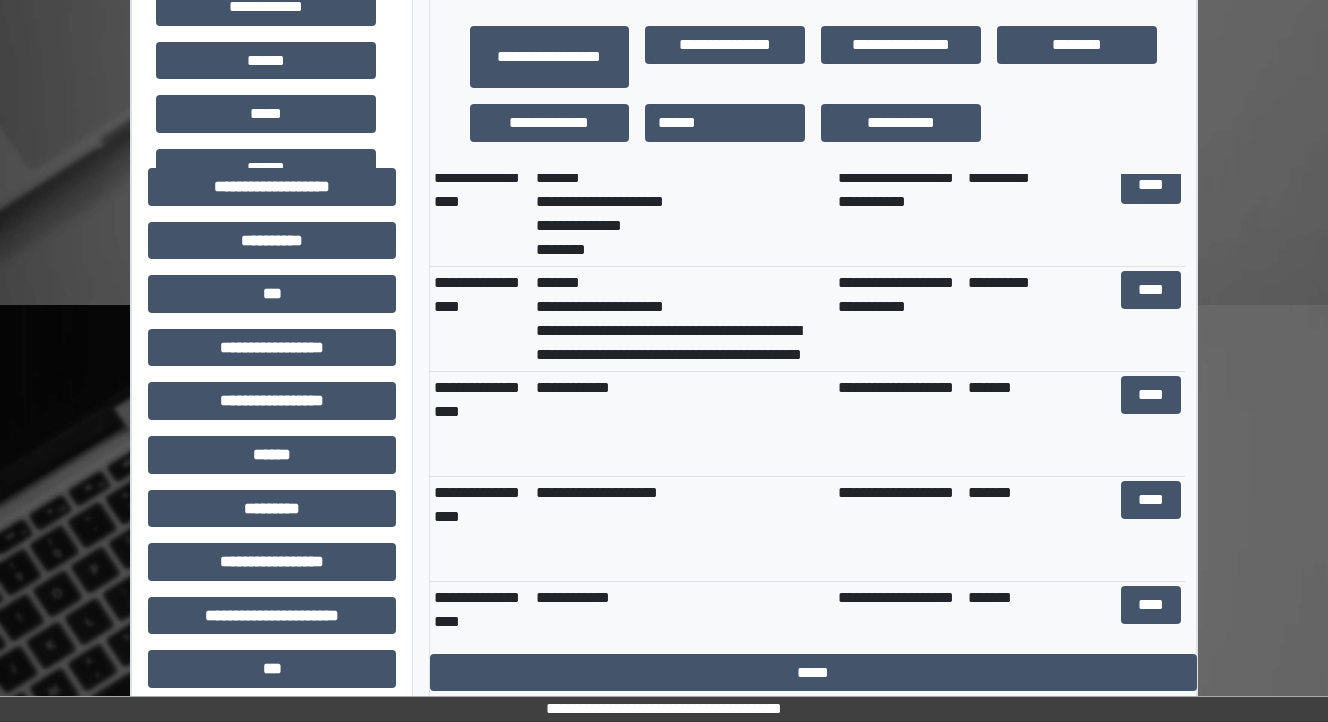scroll, scrollTop: 0, scrollLeft: 0, axis: both 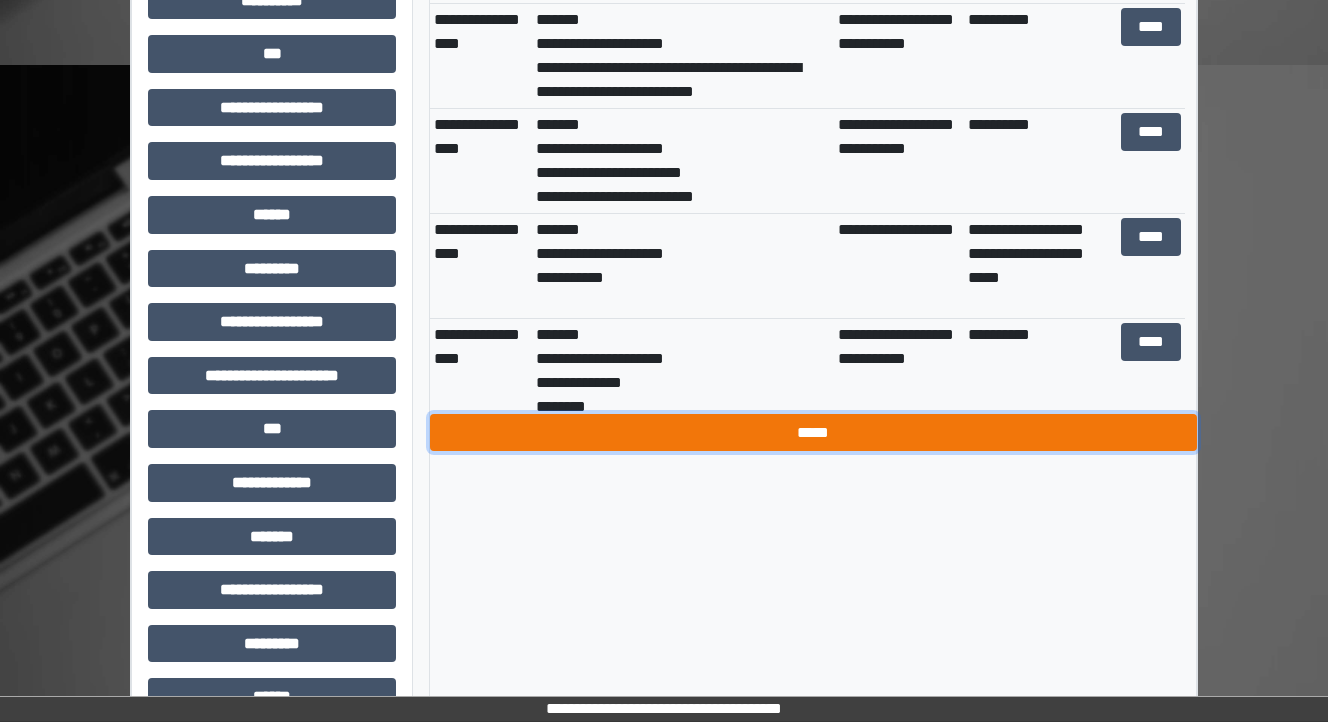 click on "*****" at bounding box center (813, 433) 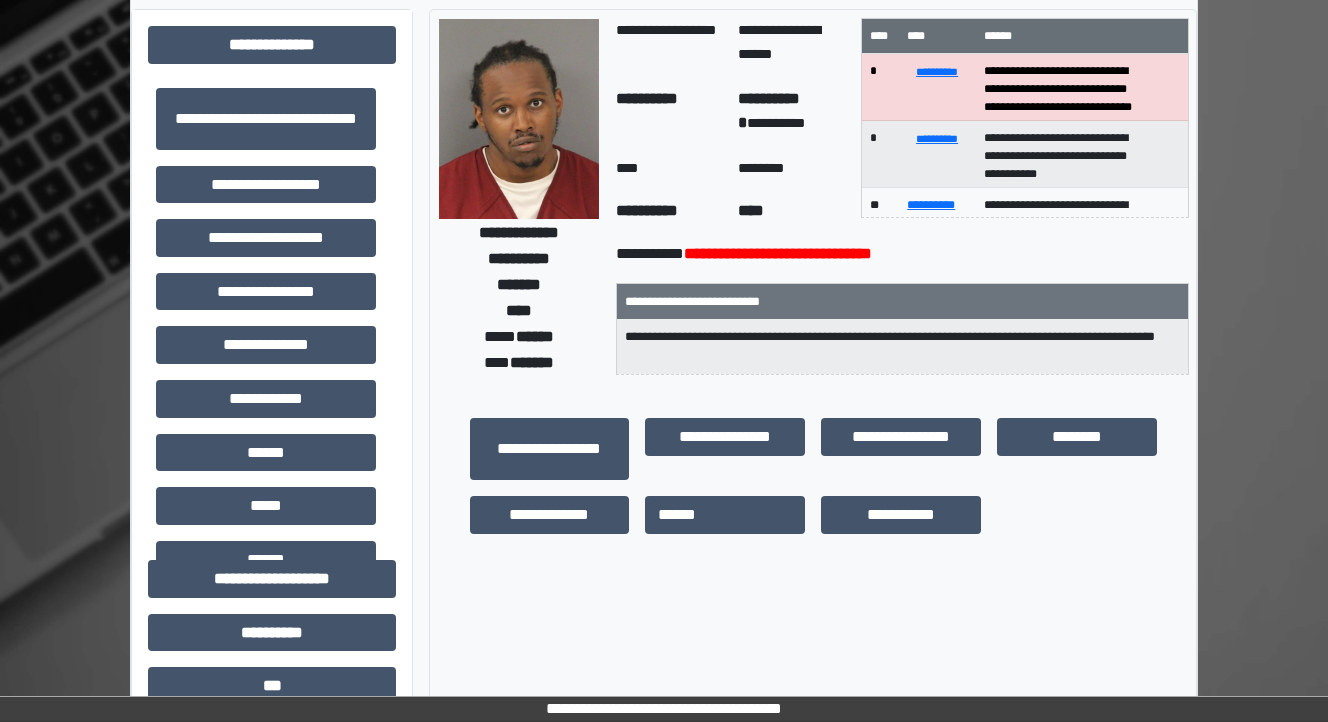 scroll, scrollTop: 0, scrollLeft: 0, axis: both 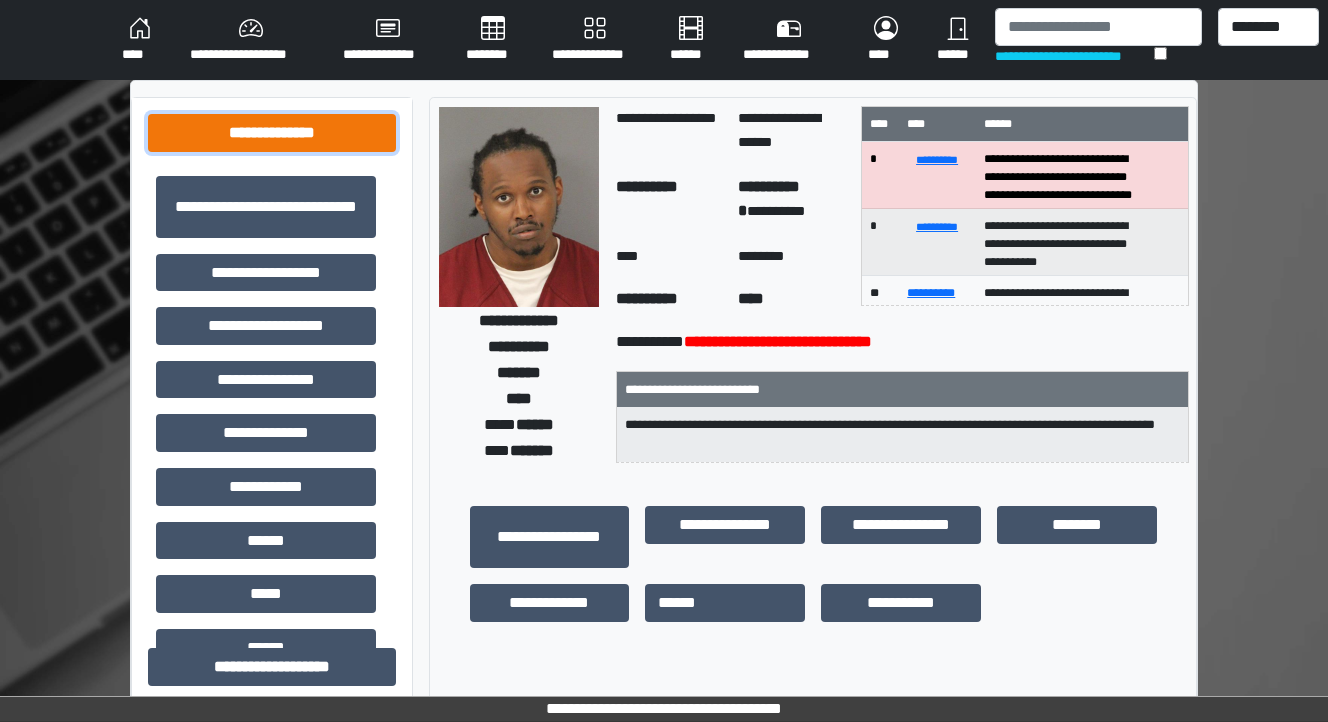 click on "**********" at bounding box center (272, 133) 